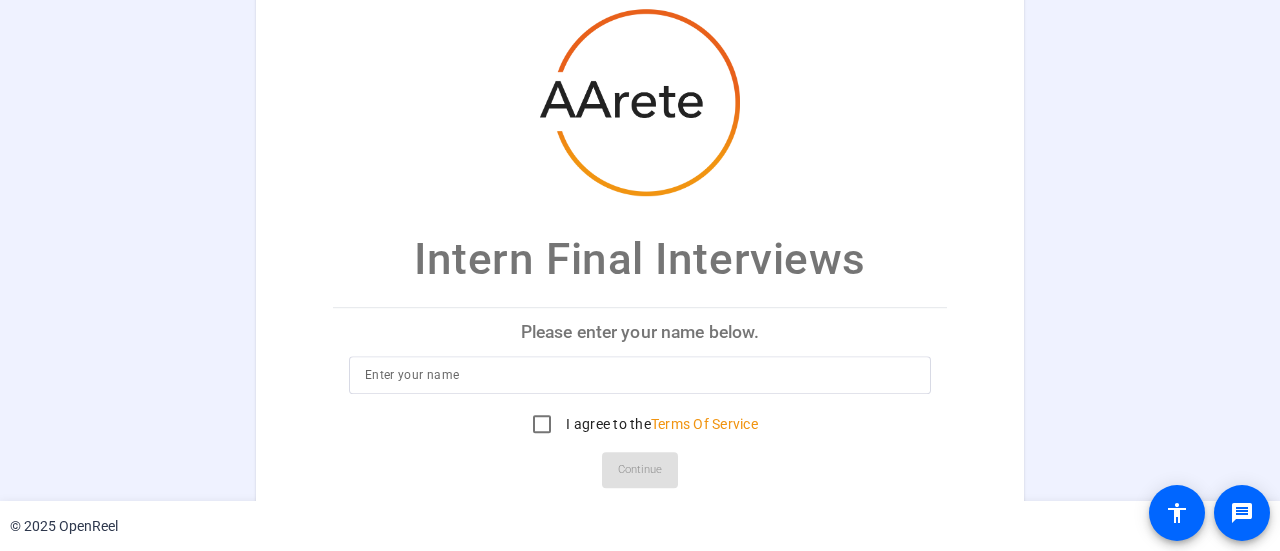 scroll, scrollTop: 0, scrollLeft: 0, axis: both 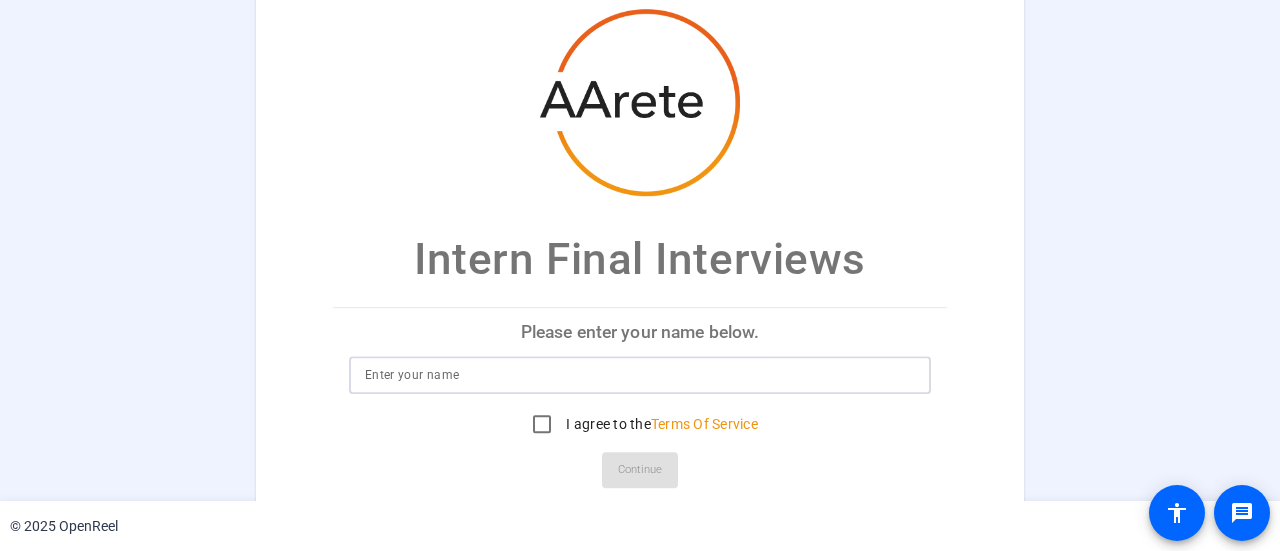 type on "x" 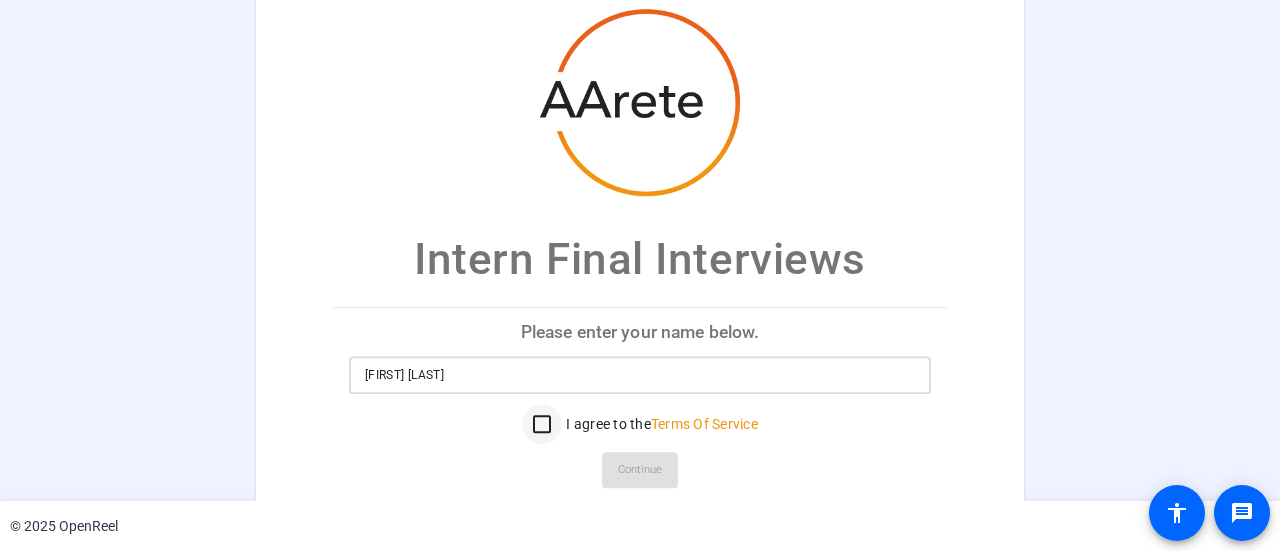 type on "Alex Bean" 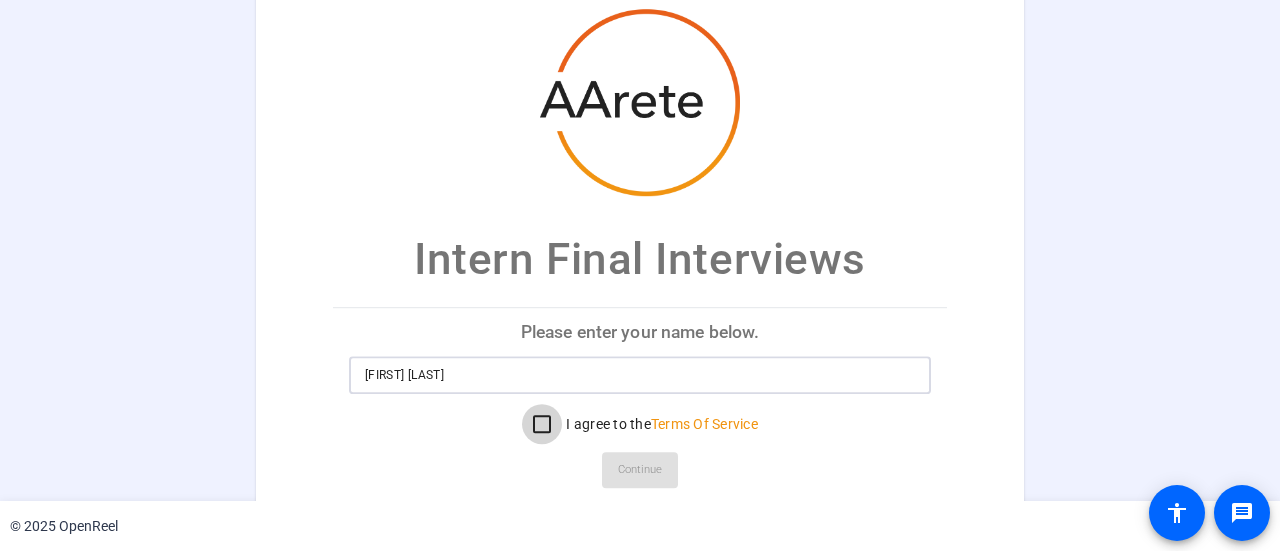 click on "I agree to the  Terms Of Service" at bounding box center (542, 424) 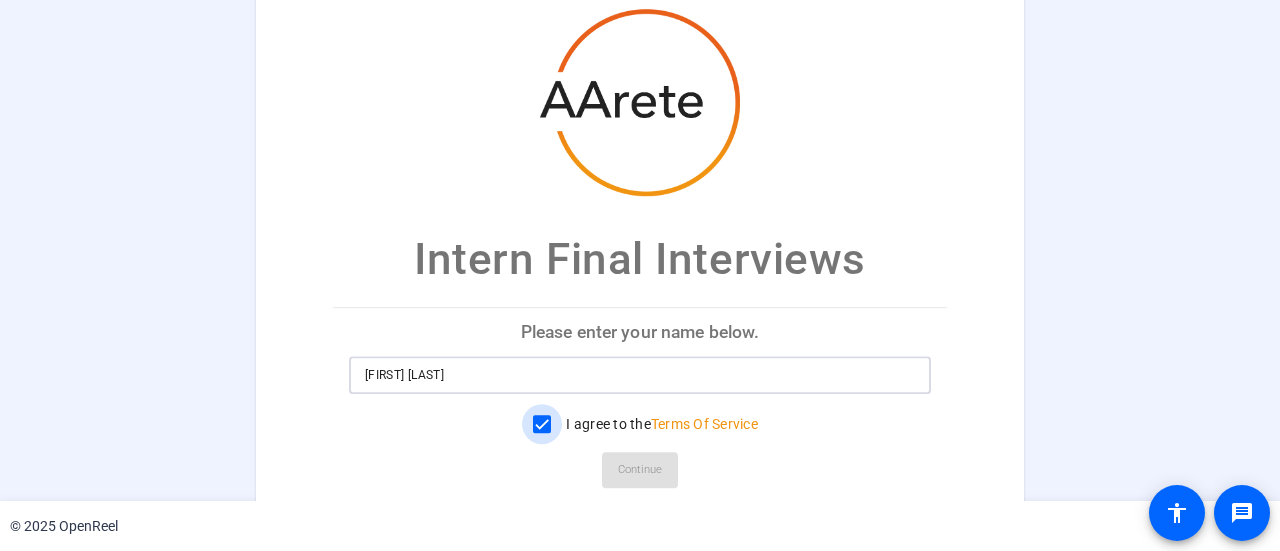 checkbox on "true" 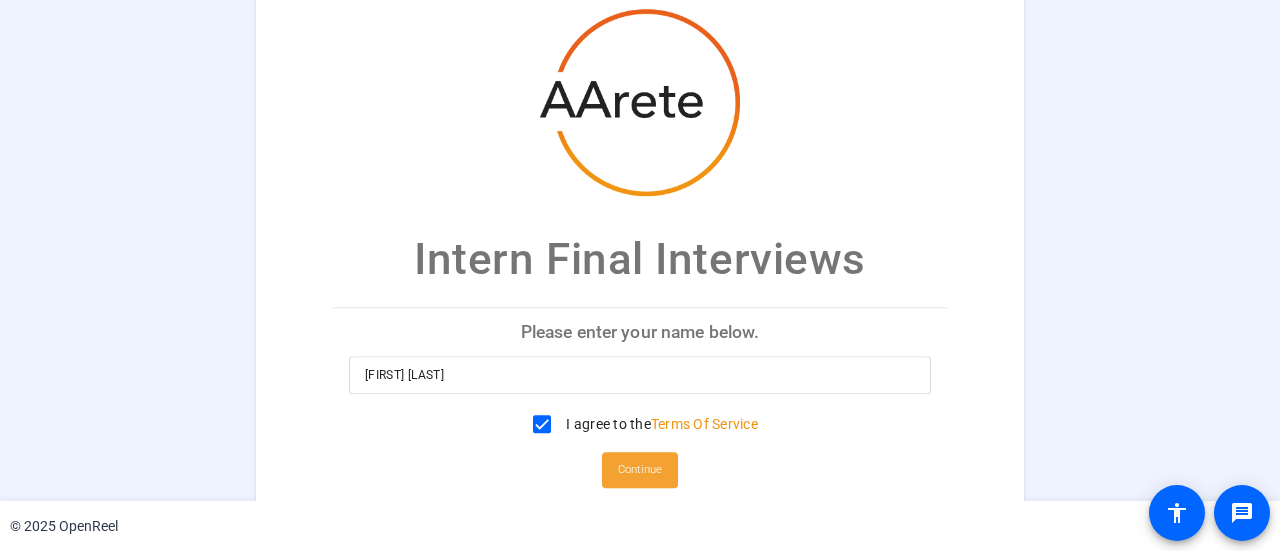 click on "Continue" 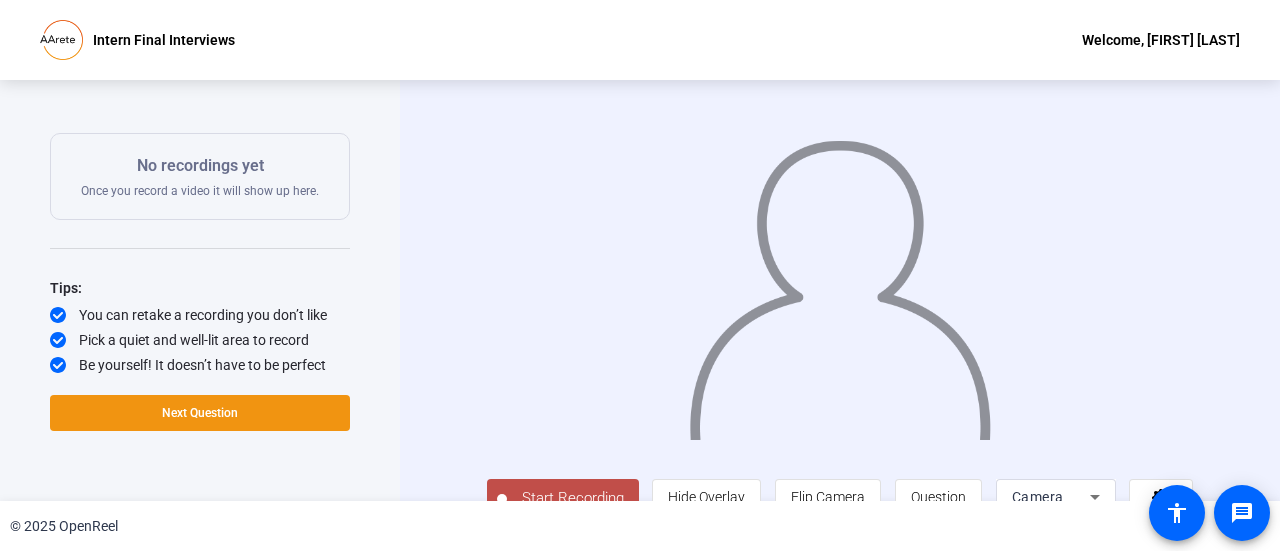 scroll, scrollTop: 0, scrollLeft: 0, axis: both 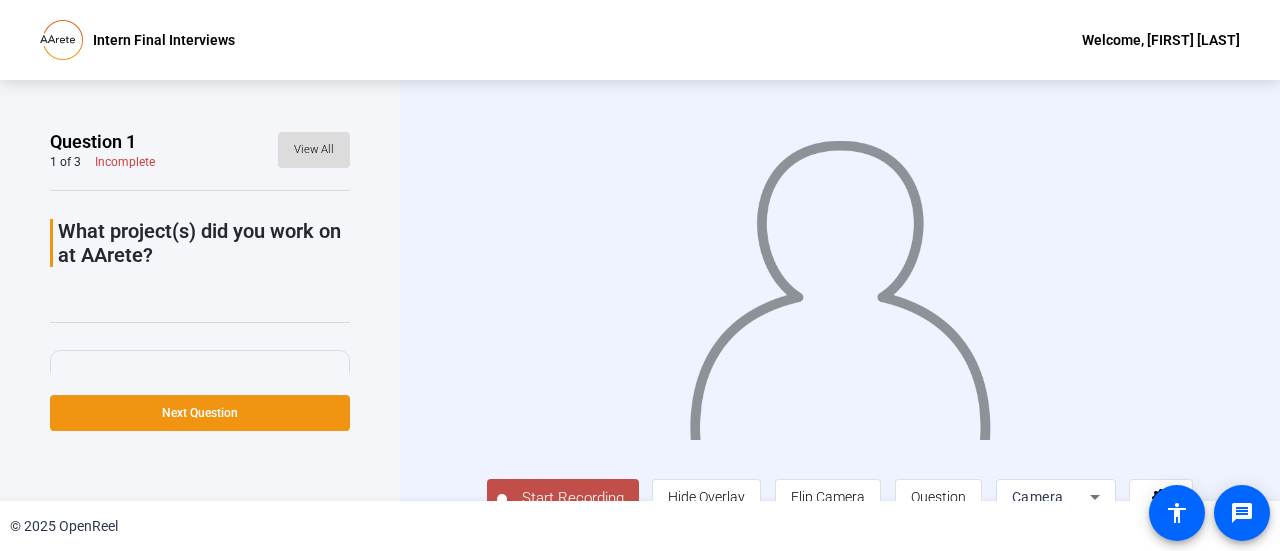 click on "View All" 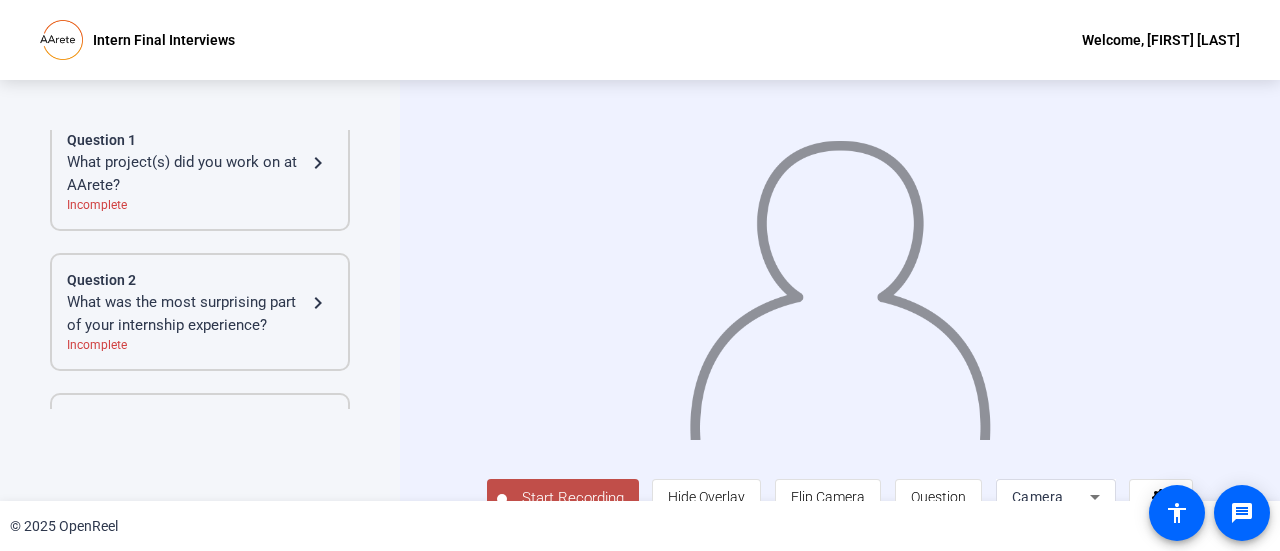 scroll, scrollTop: 47, scrollLeft: 0, axis: vertical 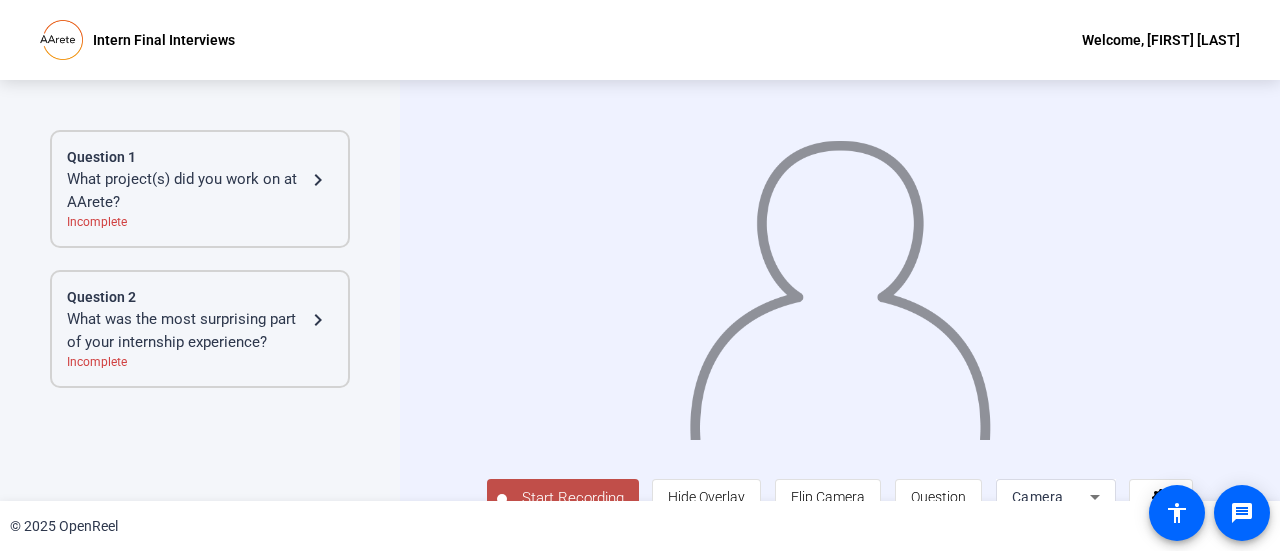 click on "navigate_next" 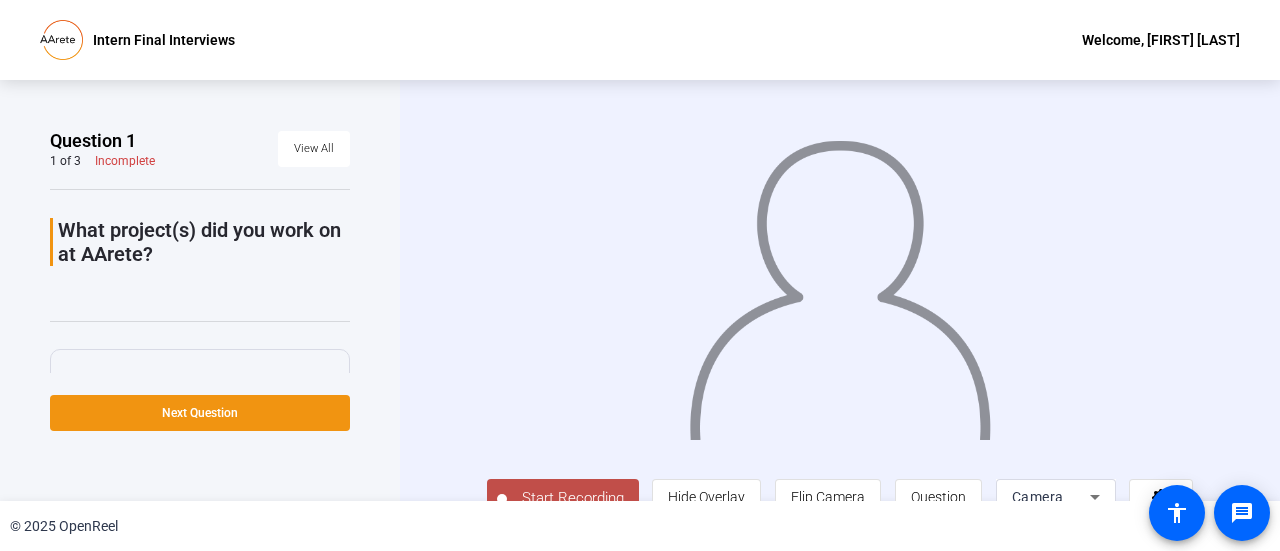 scroll, scrollTop: 0, scrollLeft: 0, axis: both 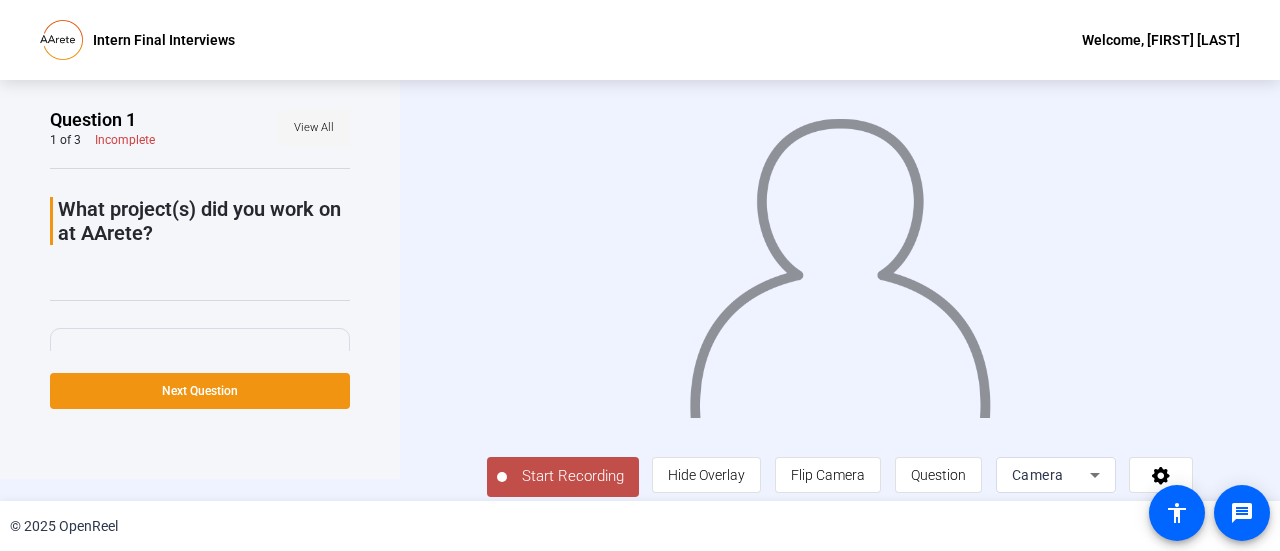 click on "View All" 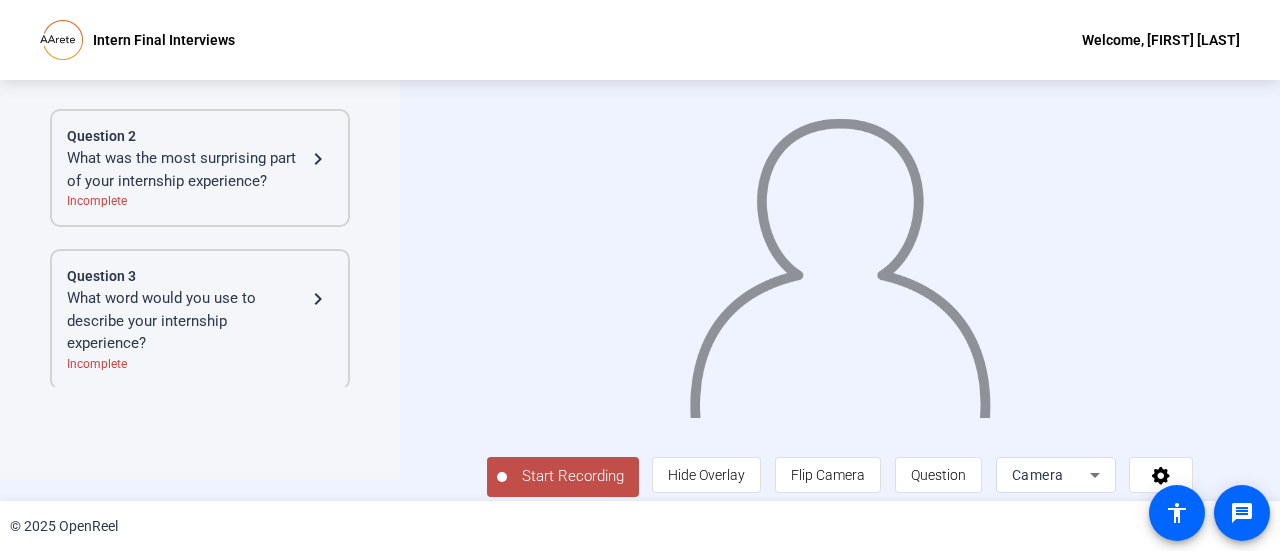 scroll, scrollTop: 188, scrollLeft: 0, axis: vertical 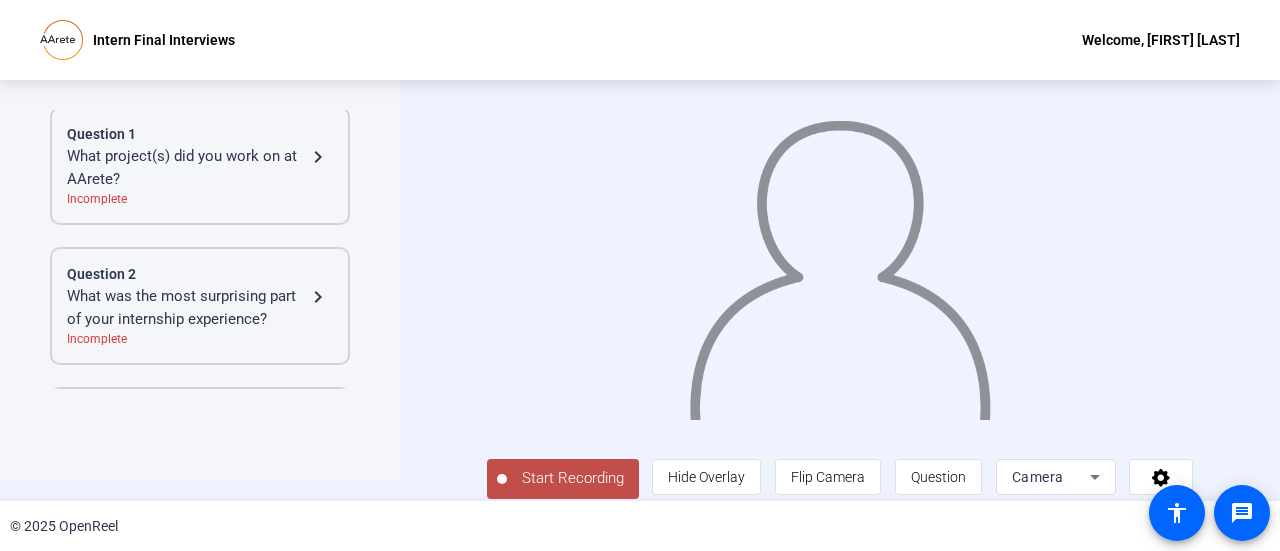 click on "Start Recording" 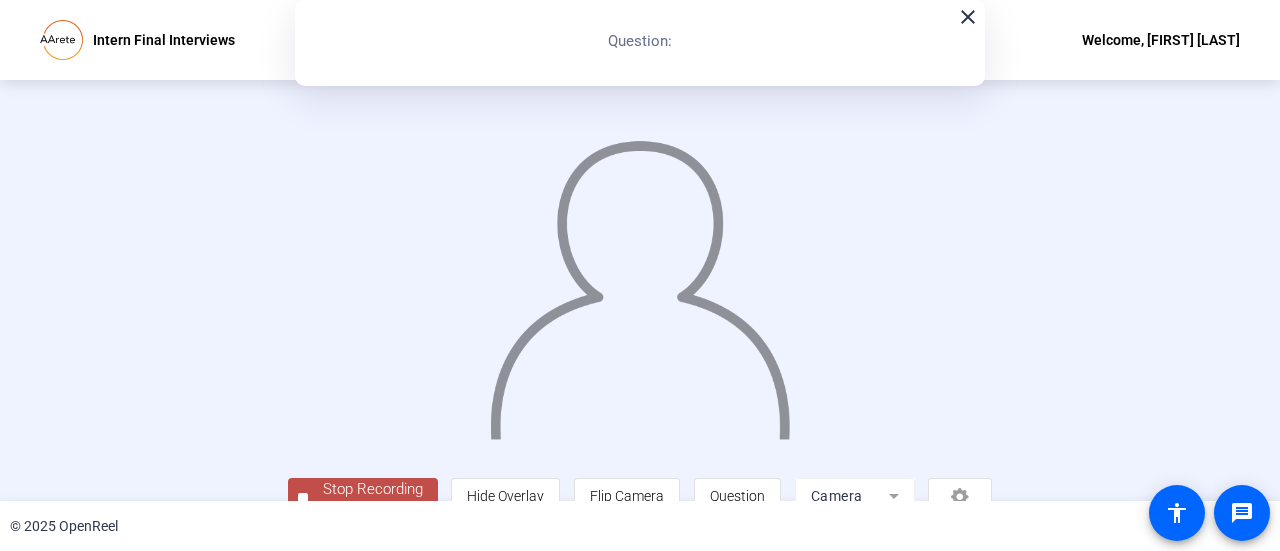scroll, scrollTop: 140, scrollLeft: 0, axis: vertical 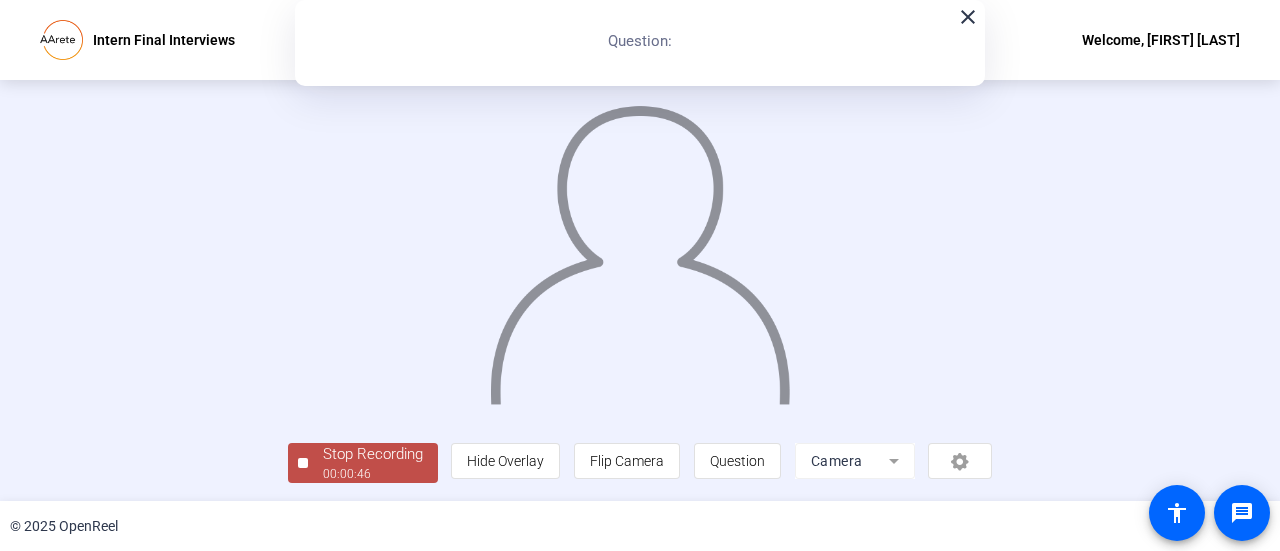 click on "Stop Recording" 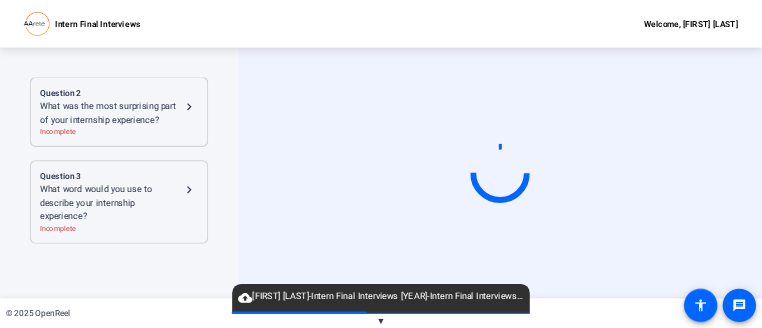 scroll, scrollTop: 186, scrollLeft: 0, axis: vertical 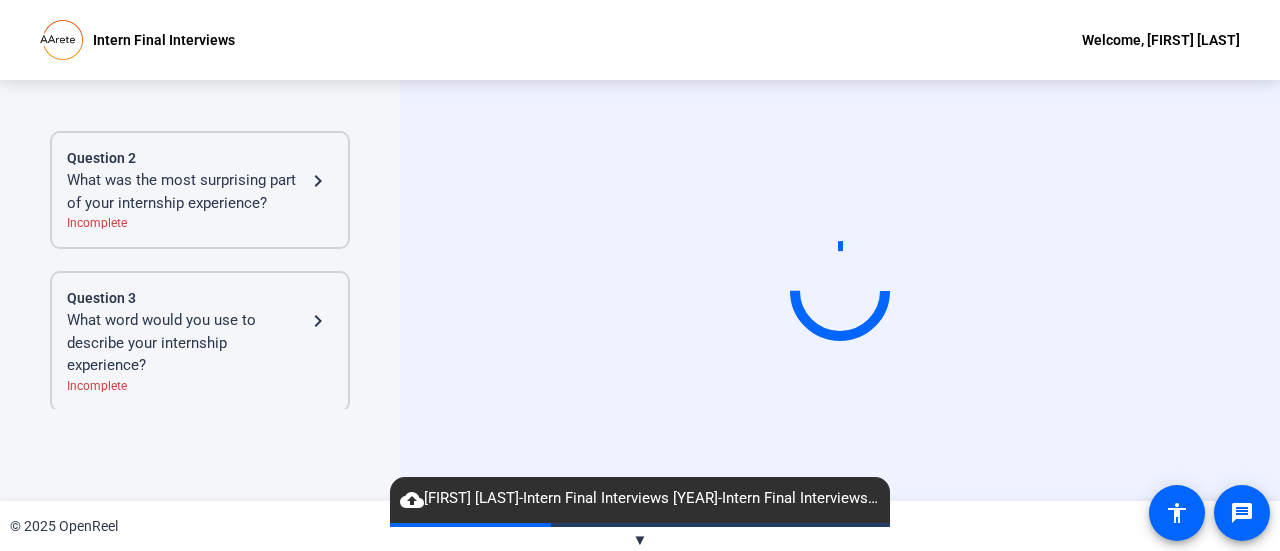 click on "© 2025 OpenReel" 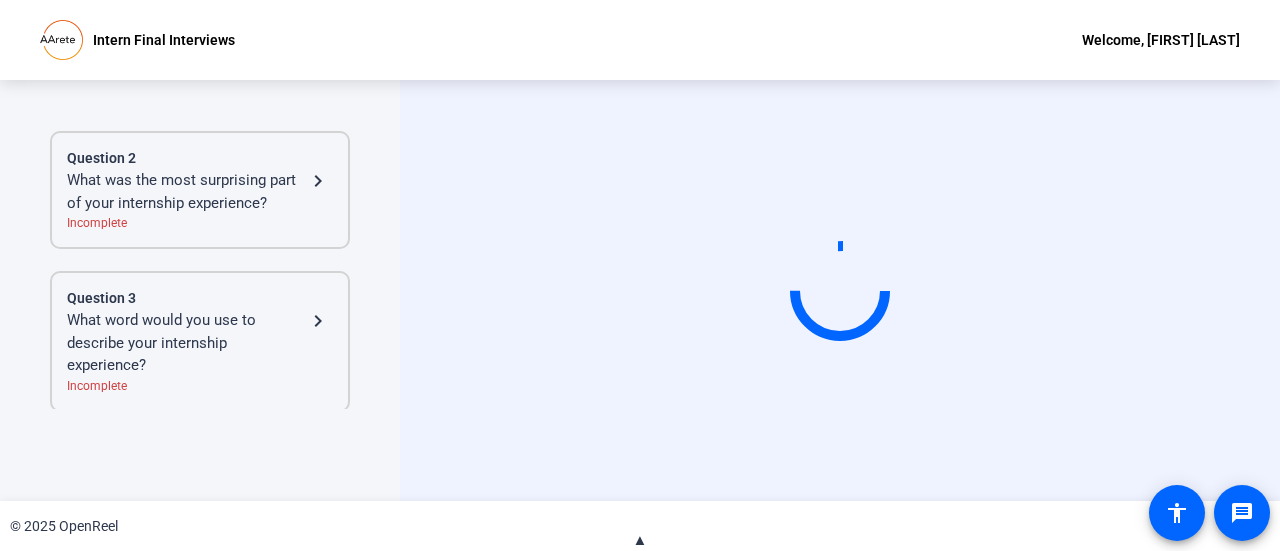 click on "▲" 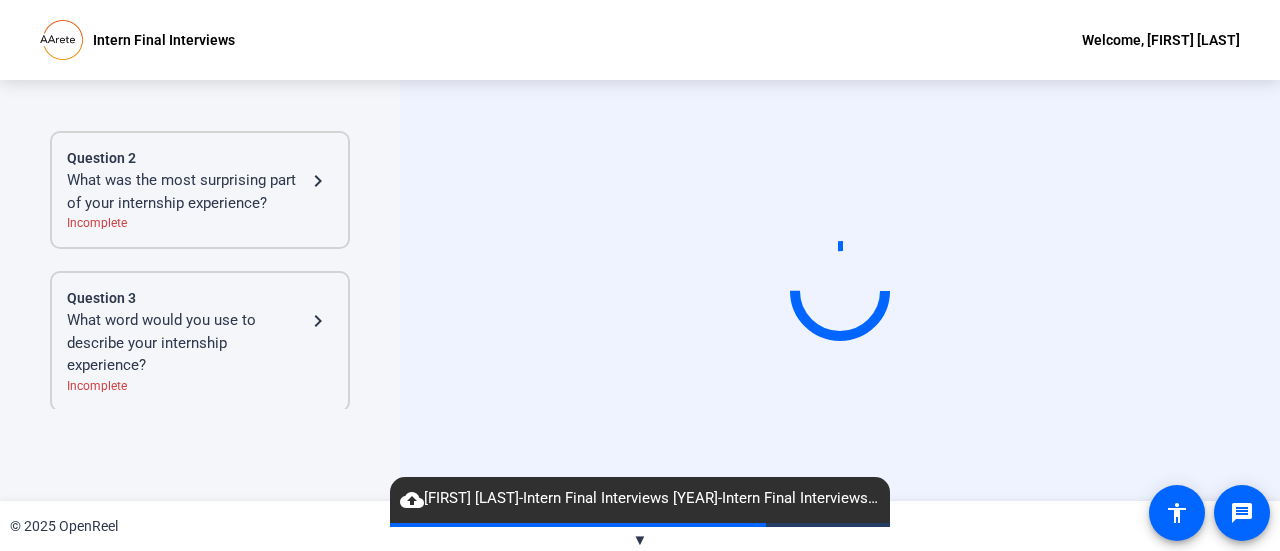 drag, startPoint x: 1222, startPoint y: 363, endPoint x: 446, endPoint y: 278, distance: 780.6414 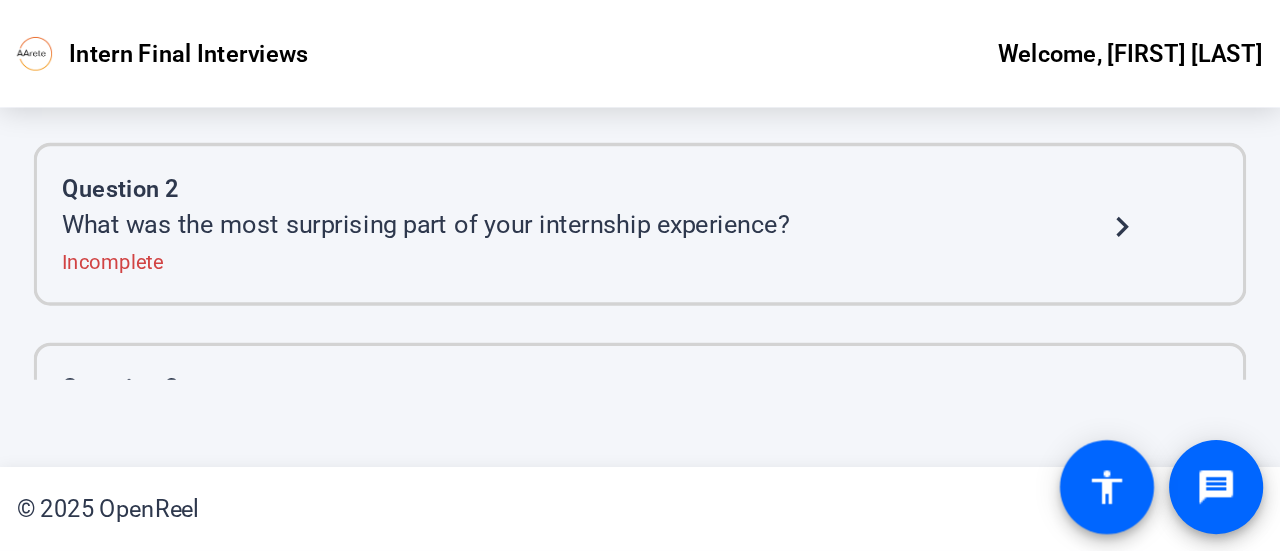scroll, scrollTop: 186, scrollLeft: 0, axis: vertical 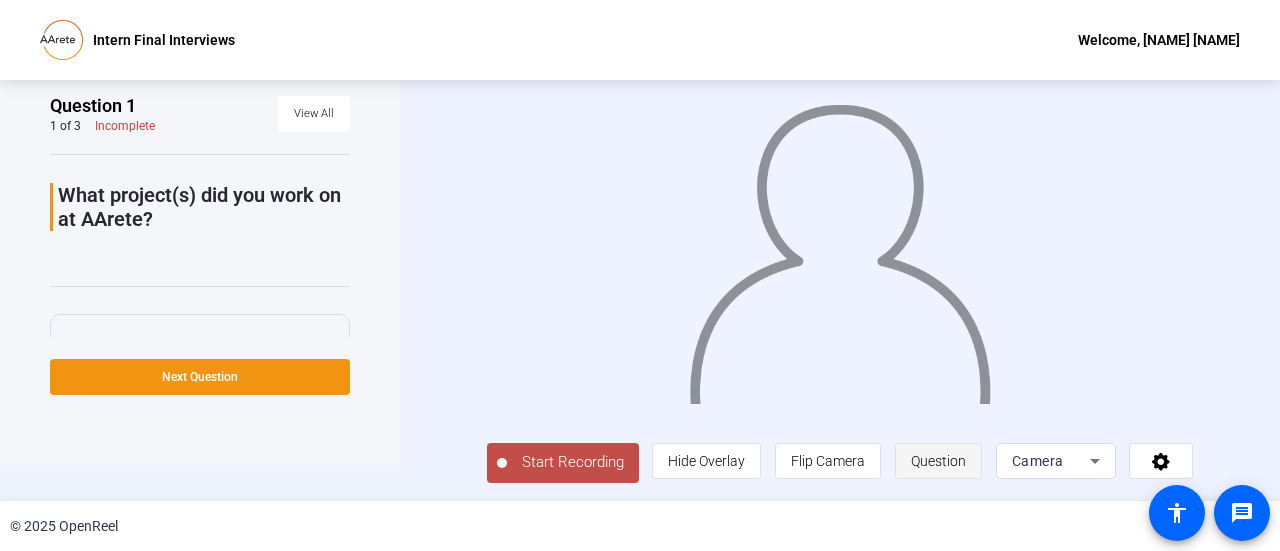 click on "Question" 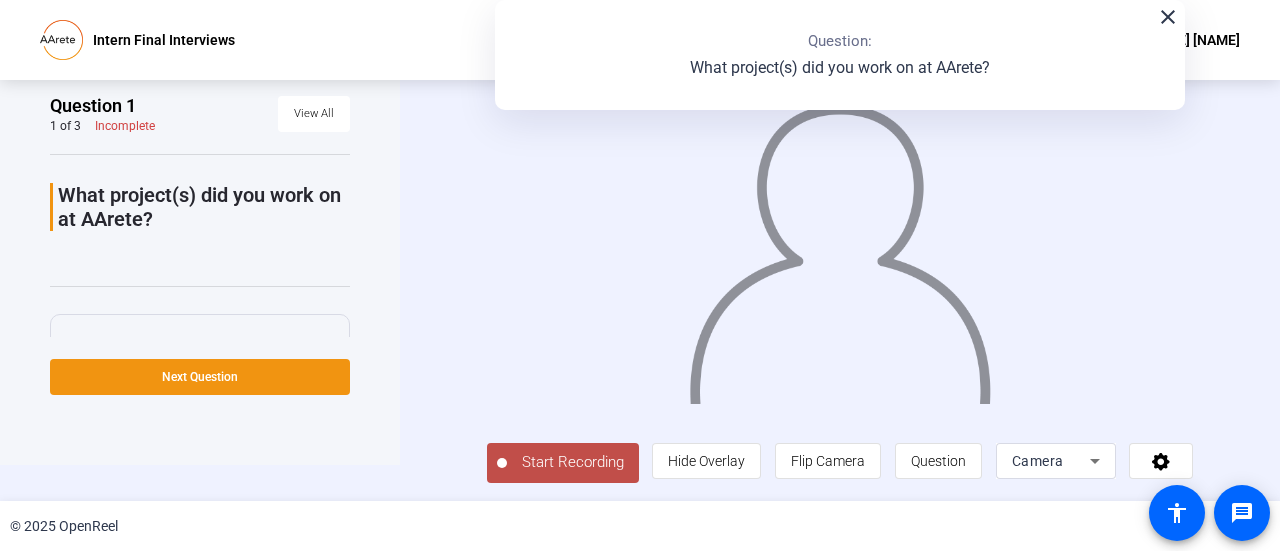 click on "close Question:  What project(s) did you work on at AArete?" 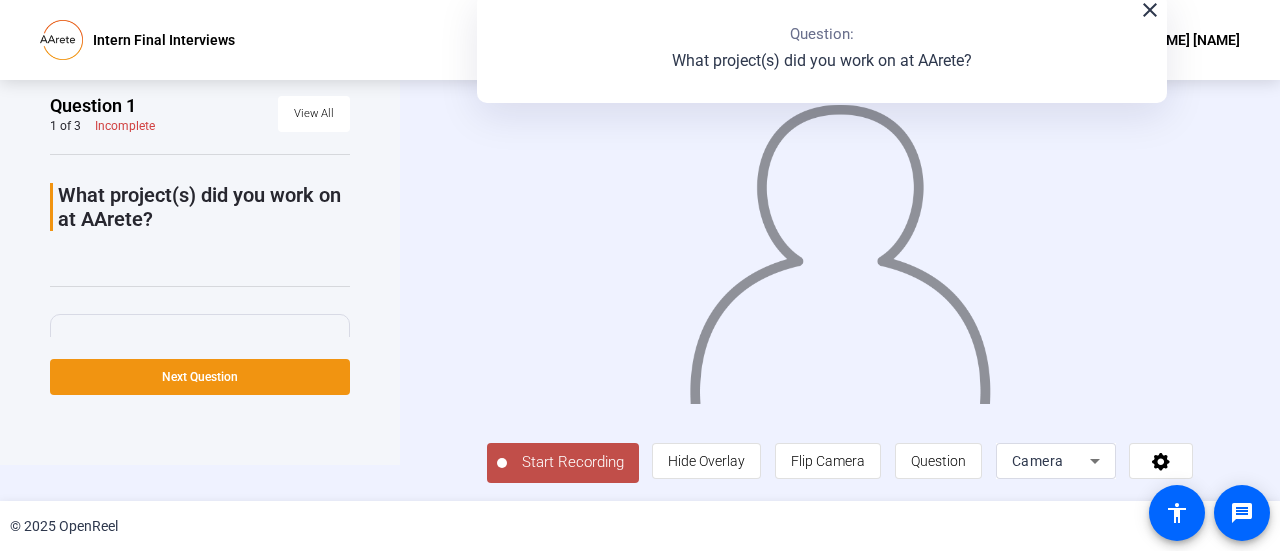 drag, startPoint x: 950, startPoint y: 53, endPoint x: 932, endPoint y: 46, distance: 19.313208 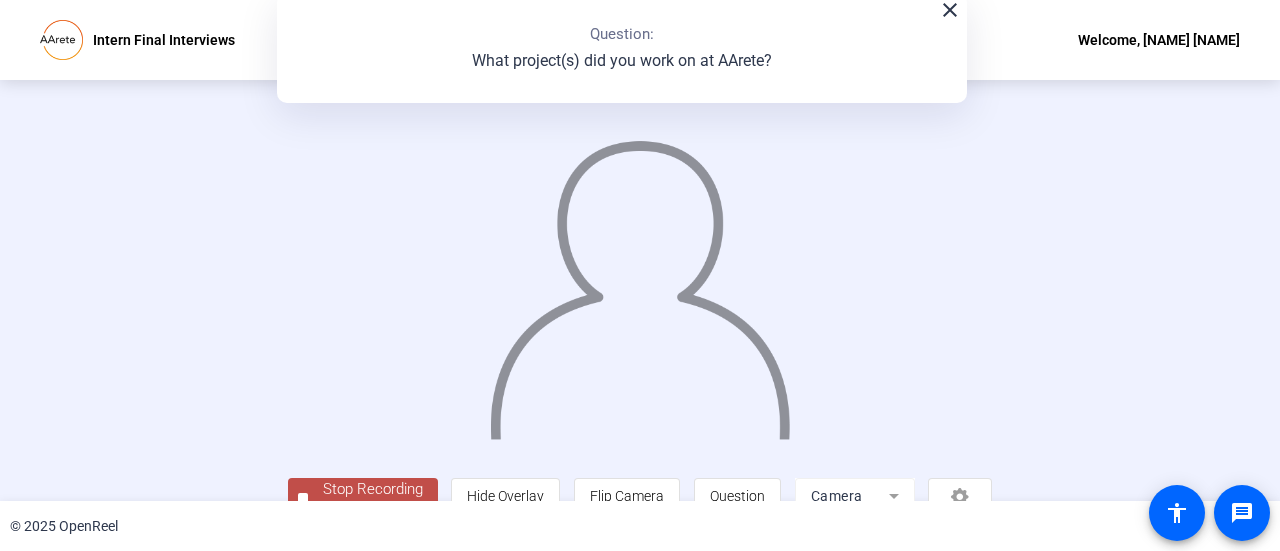 scroll, scrollTop: 140, scrollLeft: 0, axis: vertical 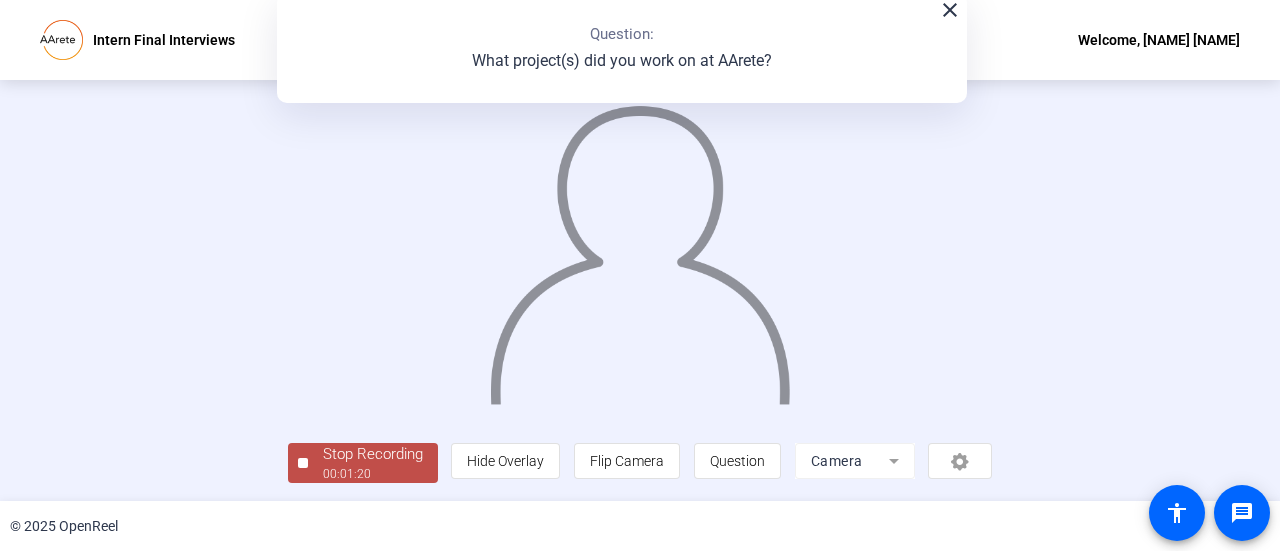 click on "Stop Recording" 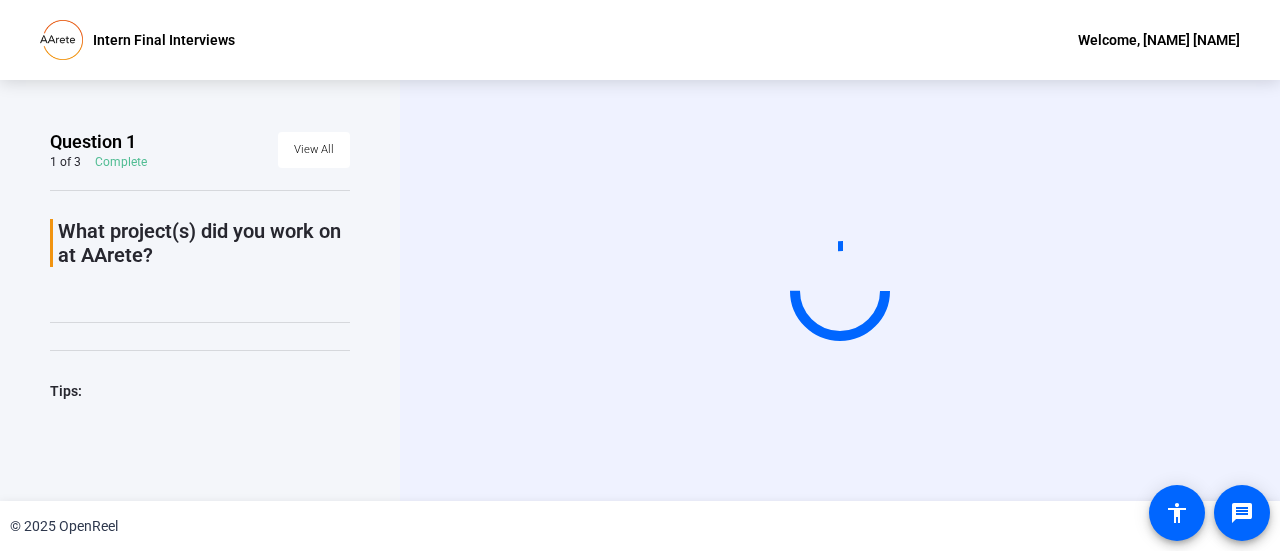 scroll, scrollTop: 0, scrollLeft: 0, axis: both 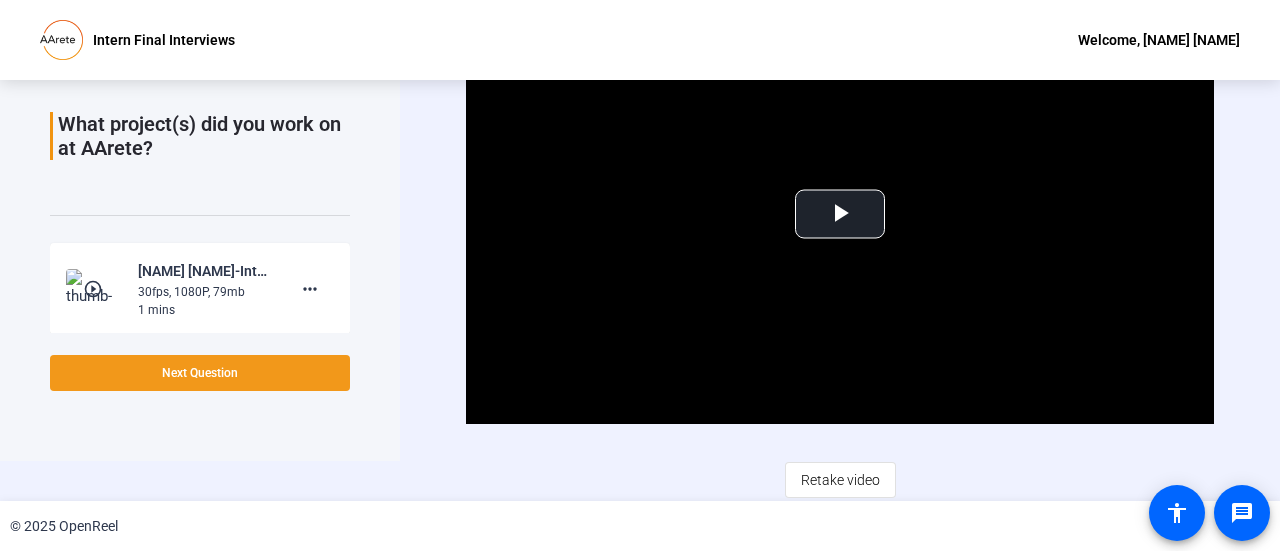 click 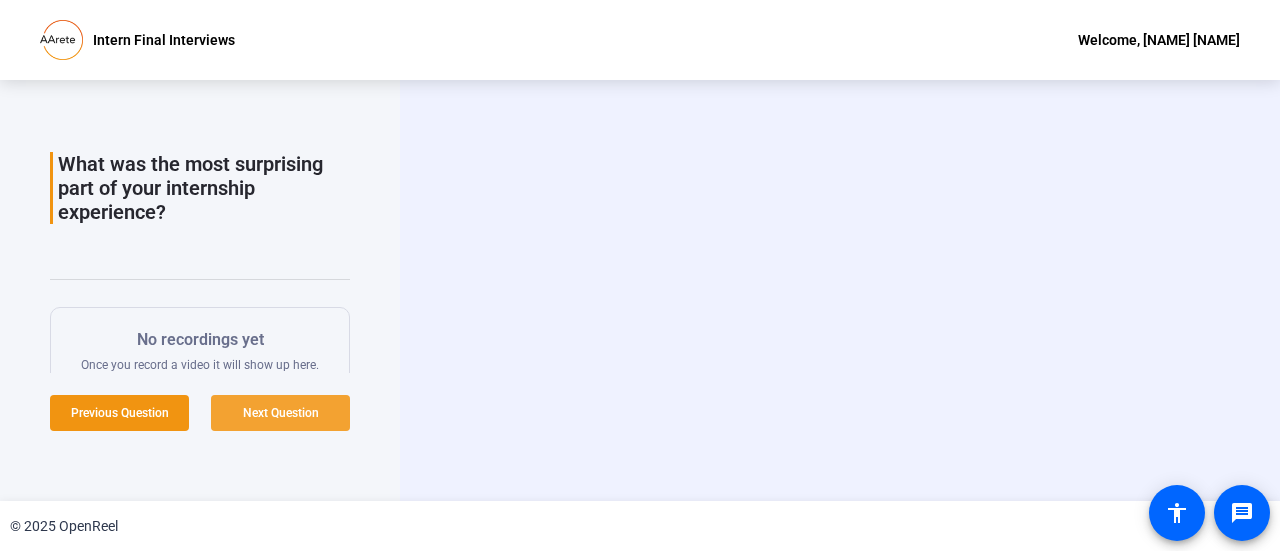 scroll, scrollTop: 0, scrollLeft: 0, axis: both 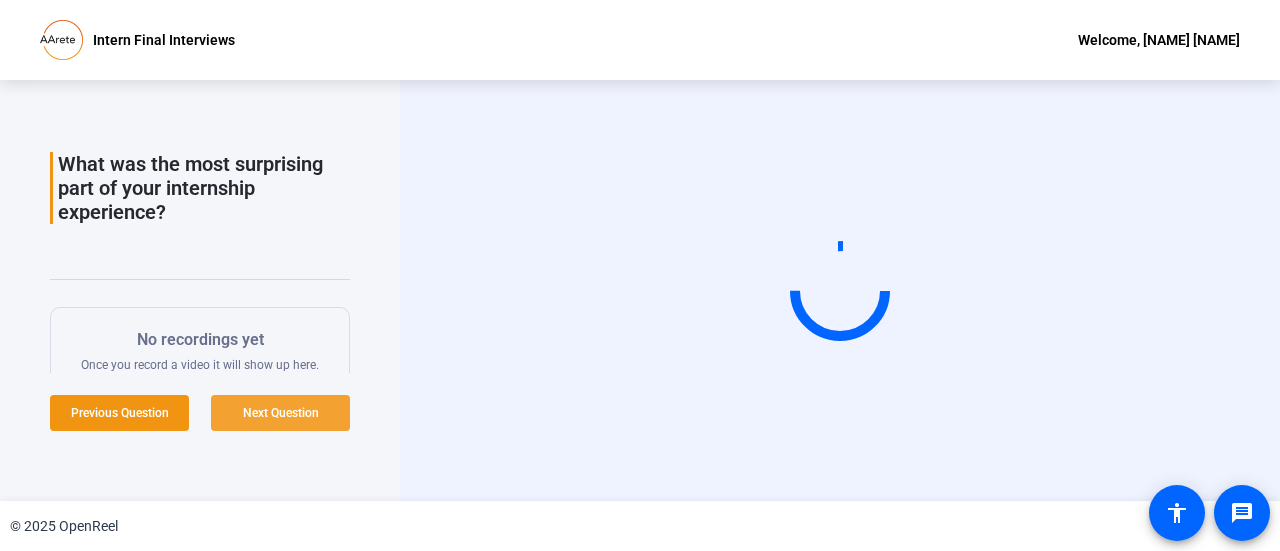 click on "Next Question" 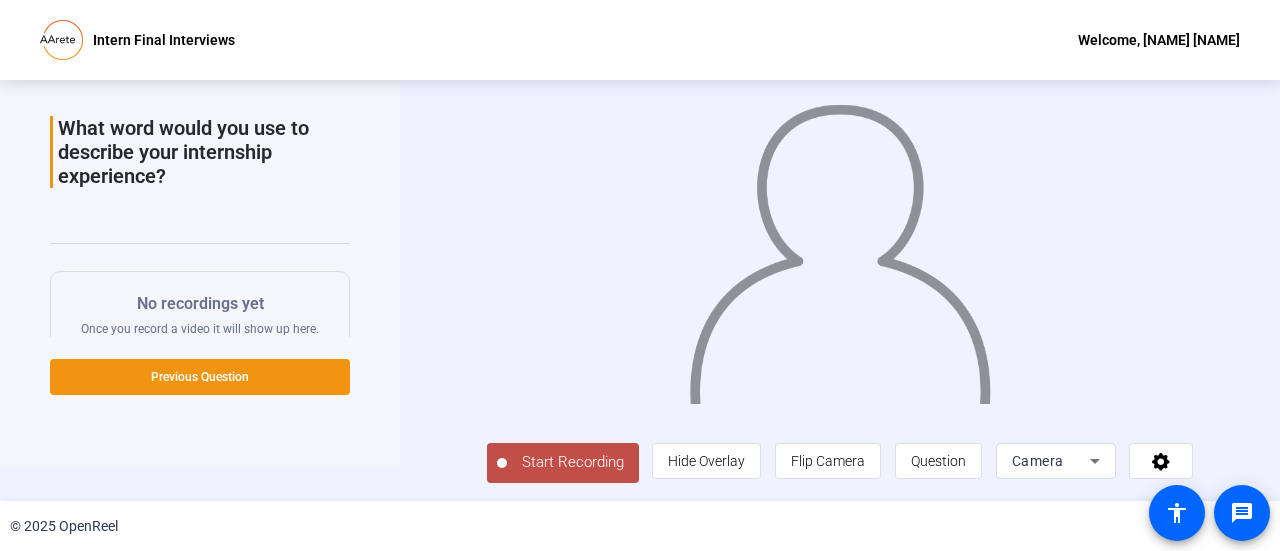 scroll, scrollTop: 0, scrollLeft: 0, axis: both 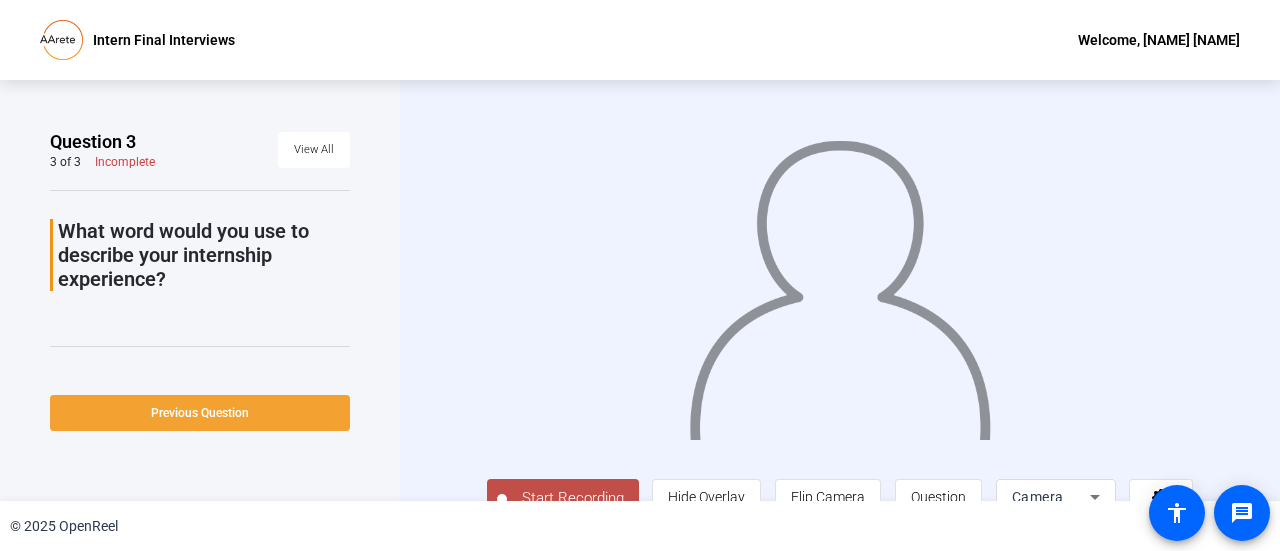 click 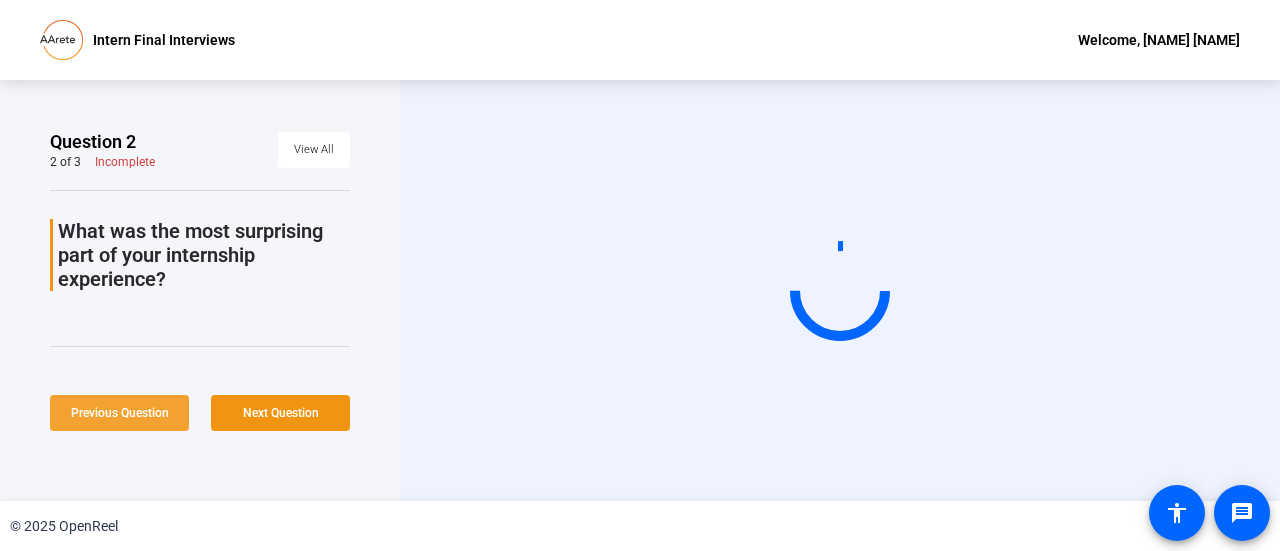 click on "Previous Question" 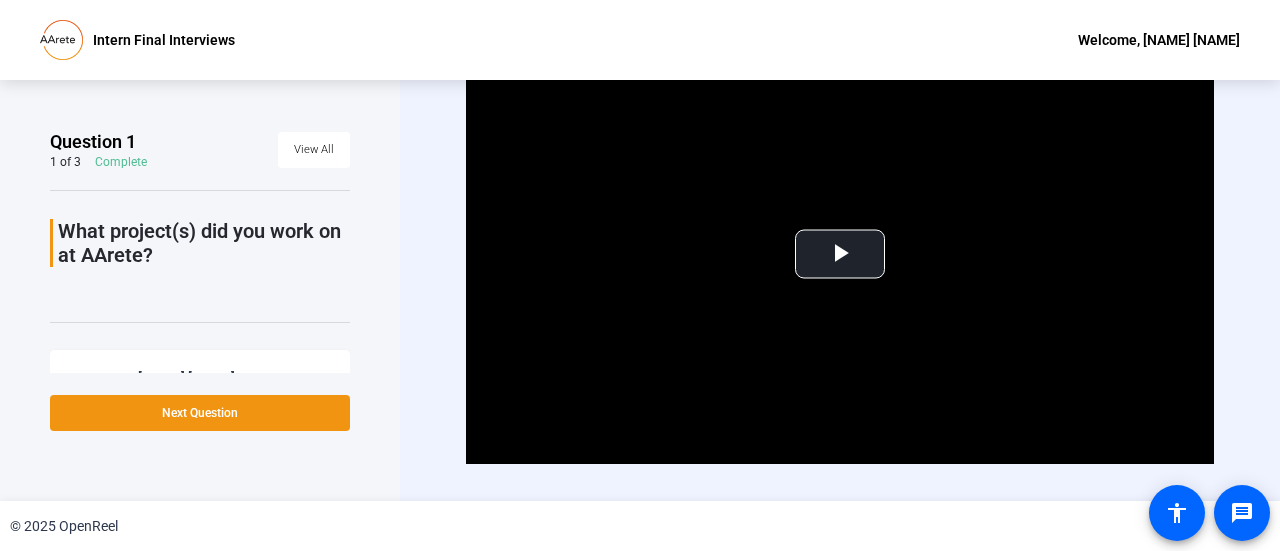 scroll, scrollTop: 222, scrollLeft: 0, axis: vertical 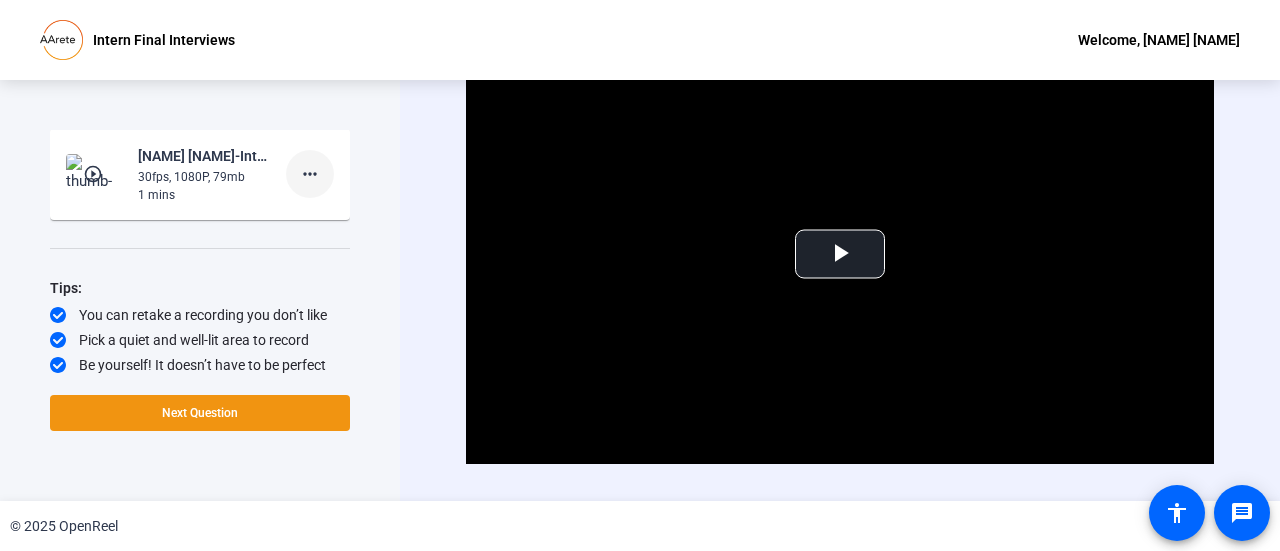 click on "more_horiz" 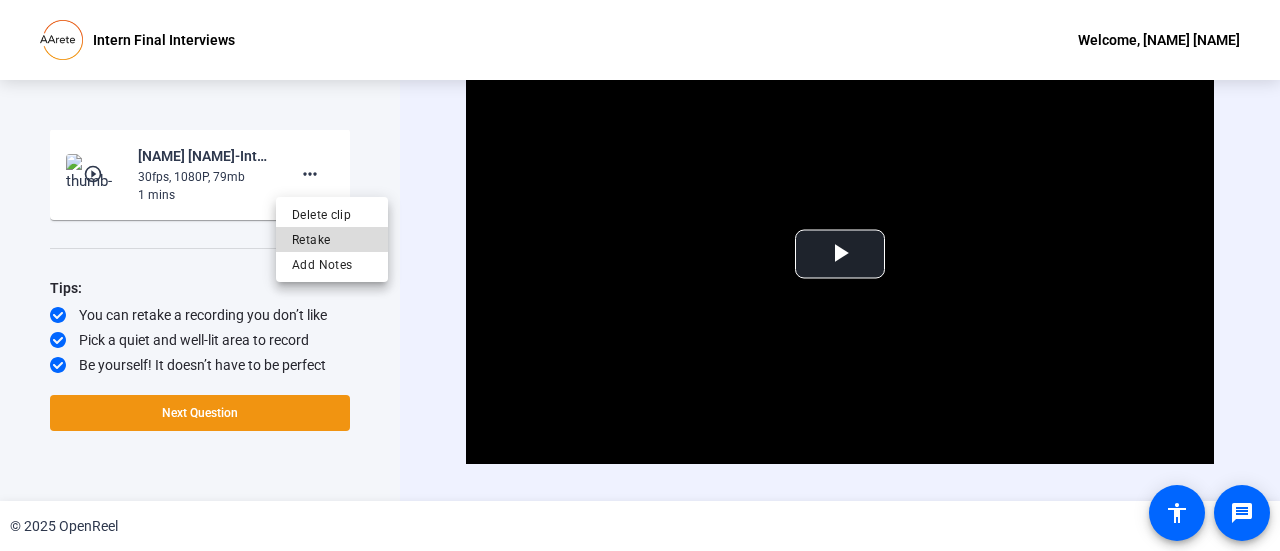 click on "Retake" at bounding box center [332, 239] 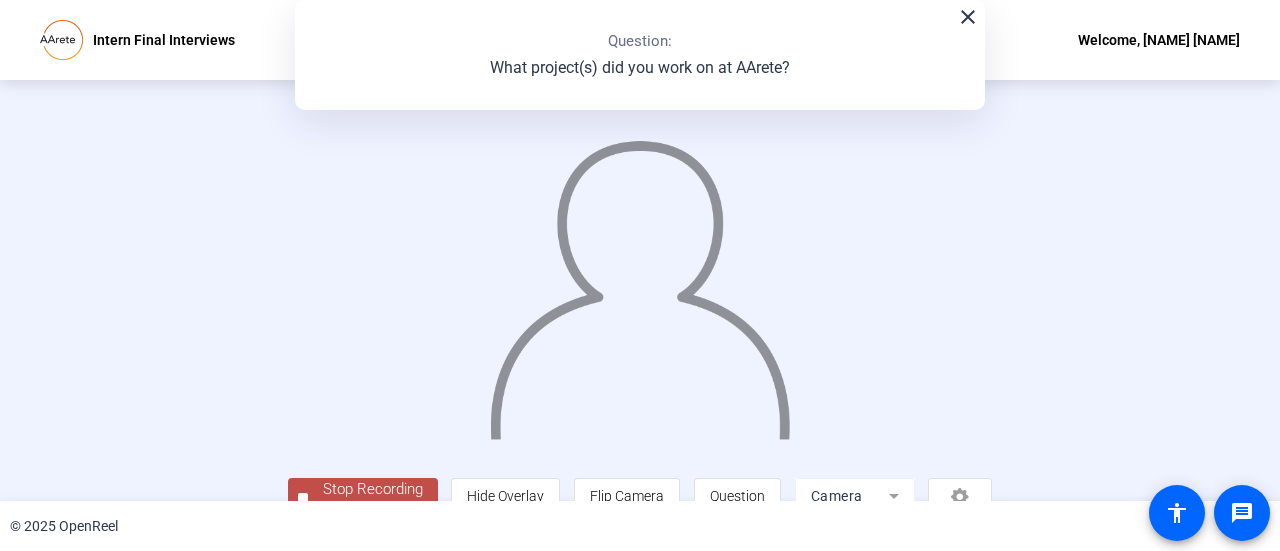 scroll, scrollTop: 140, scrollLeft: 0, axis: vertical 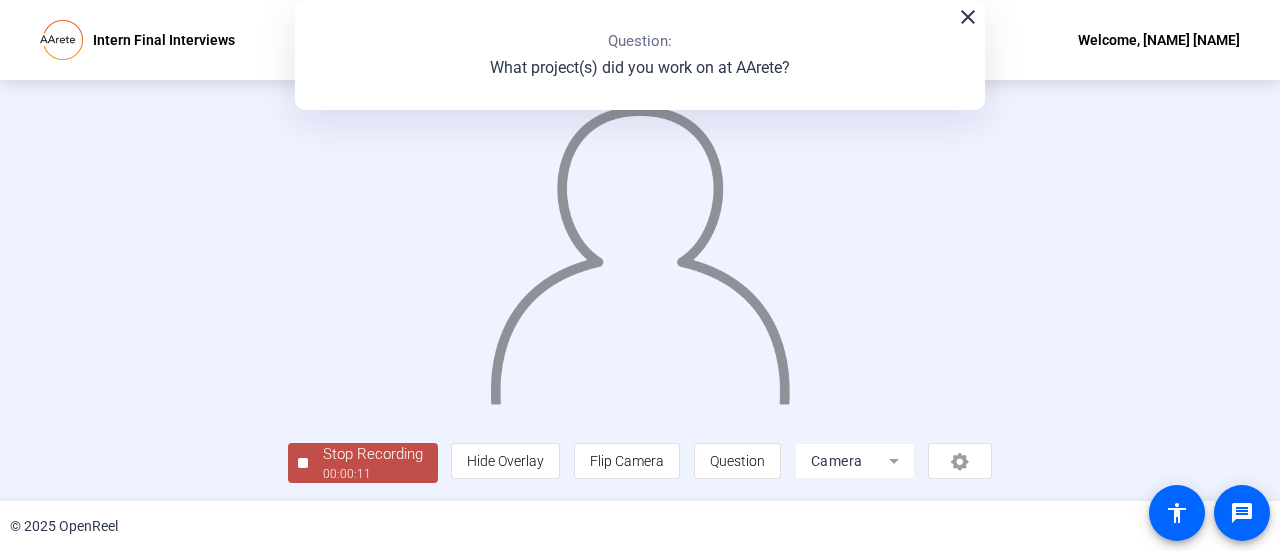 click on "Stop Recording" 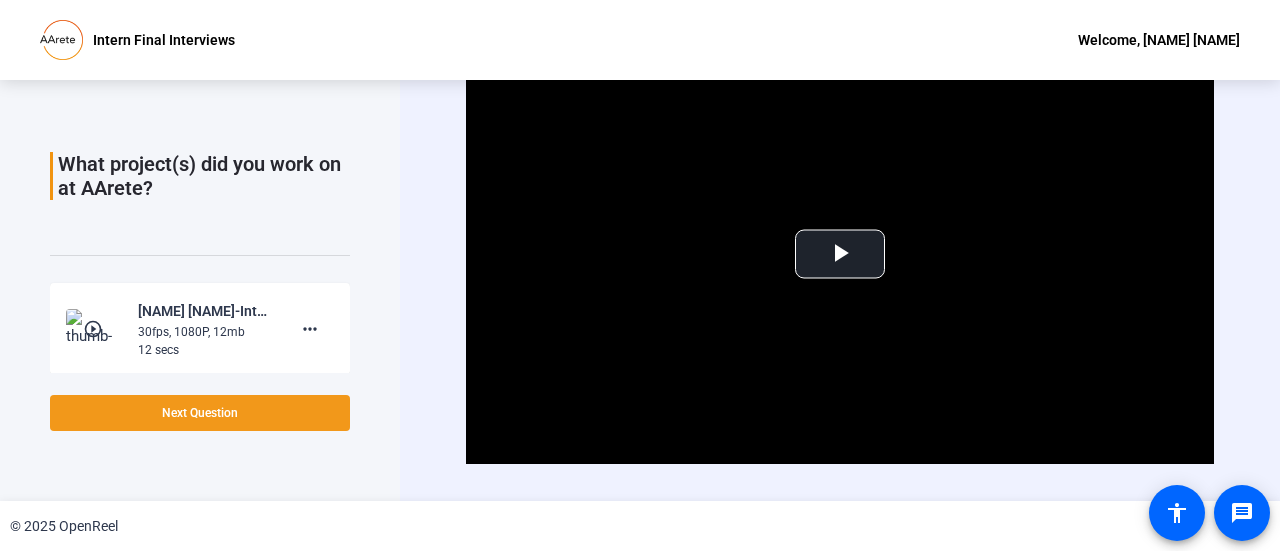 click 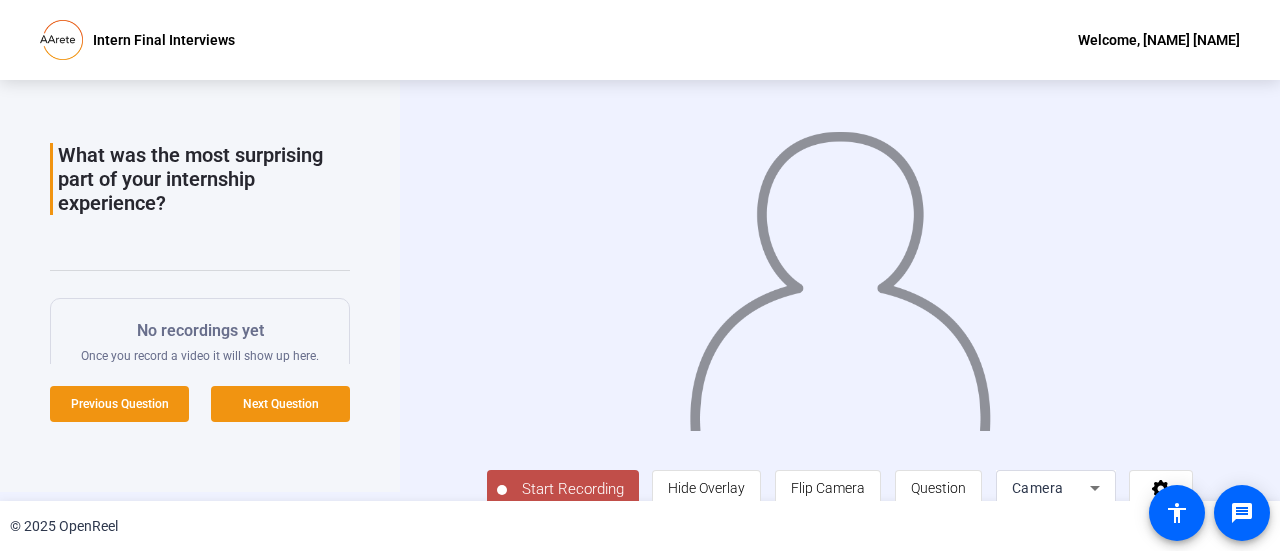 scroll, scrollTop: 8, scrollLeft: 0, axis: vertical 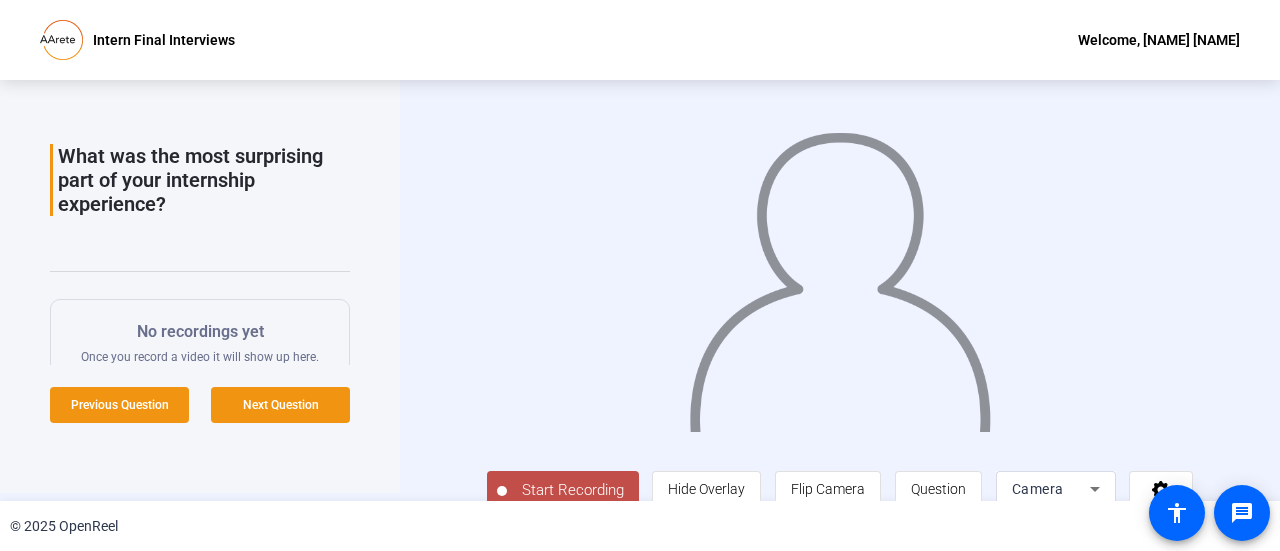 click on "Start Recording" 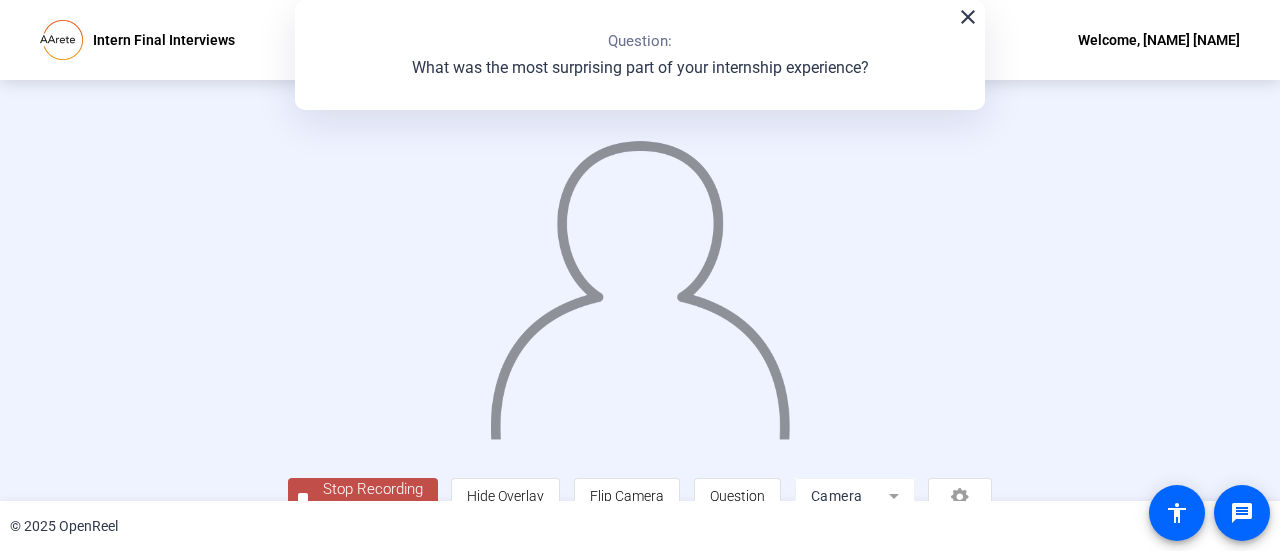 scroll, scrollTop: 140, scrollLeft: 0, axis: vertical 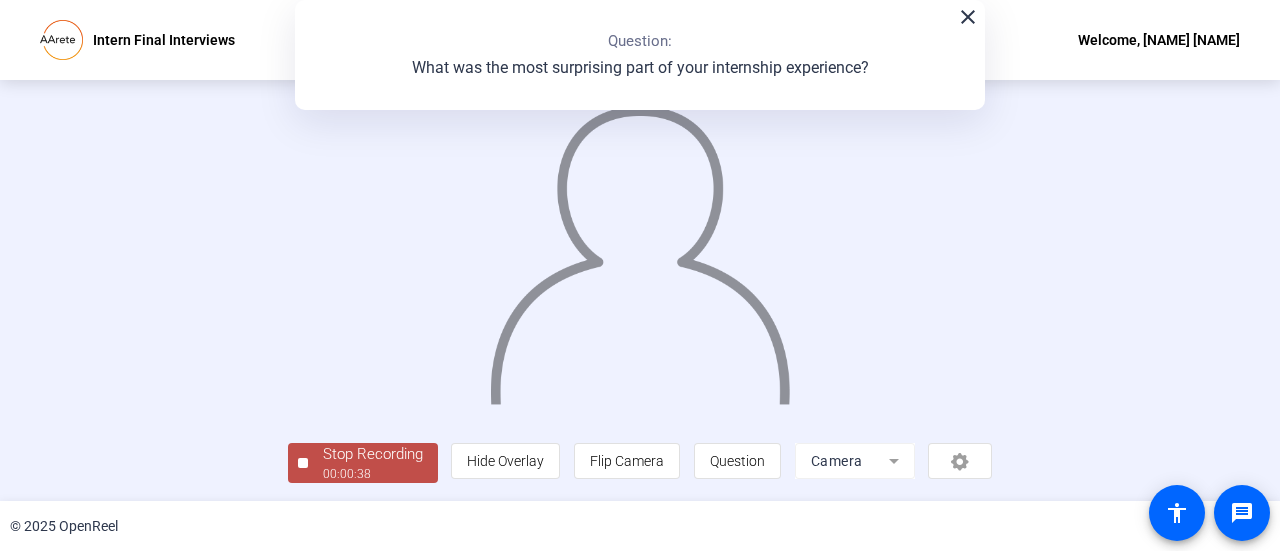 click on "00:00:38" 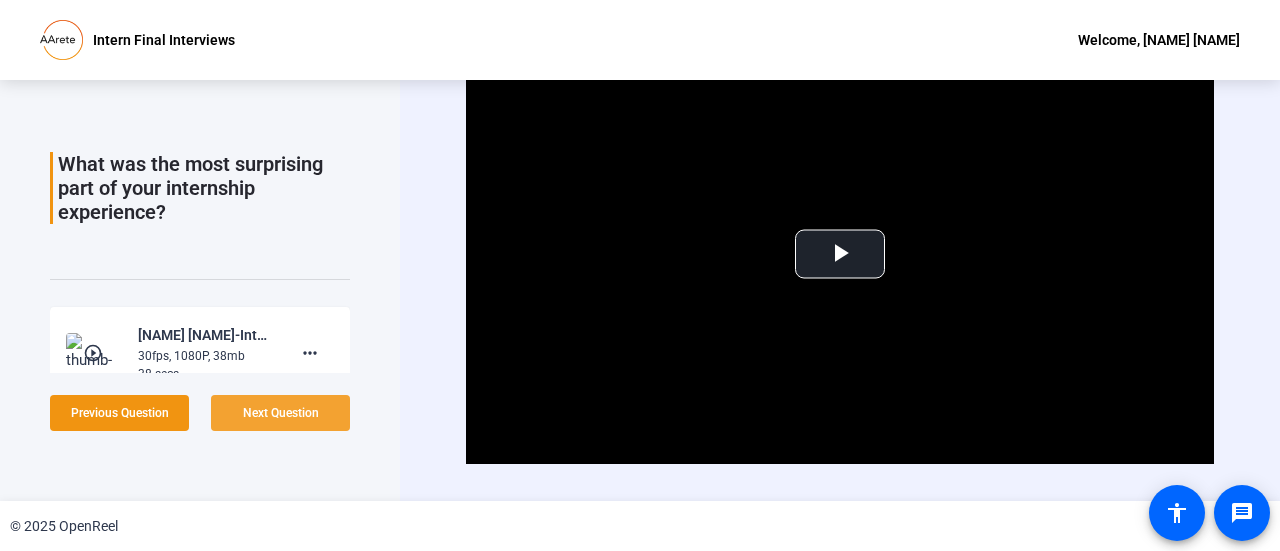 click on "Next Question" 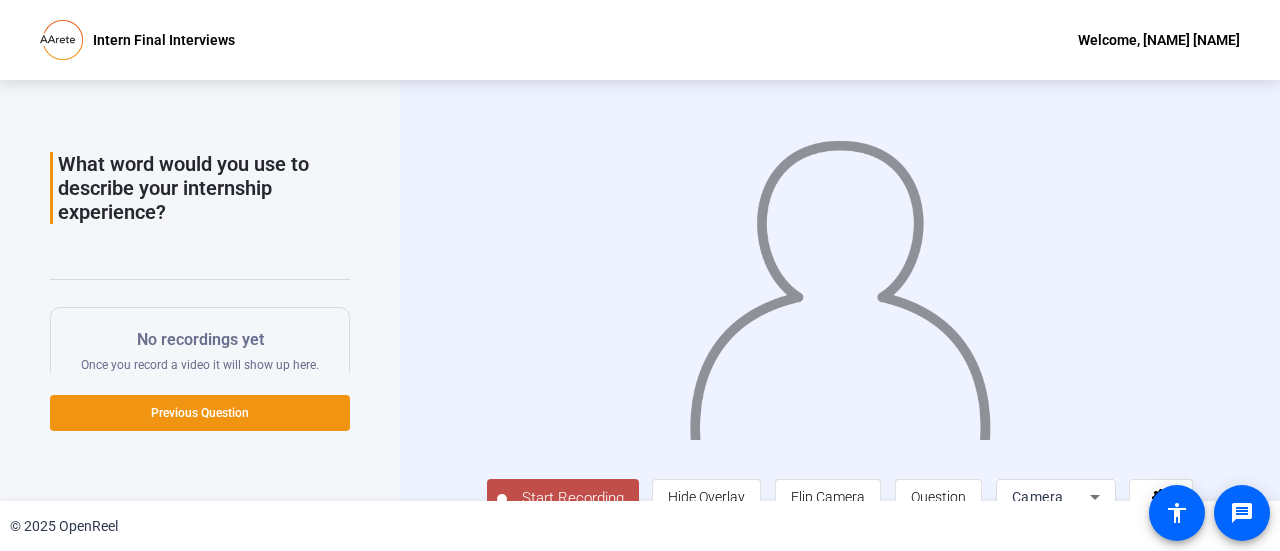 click 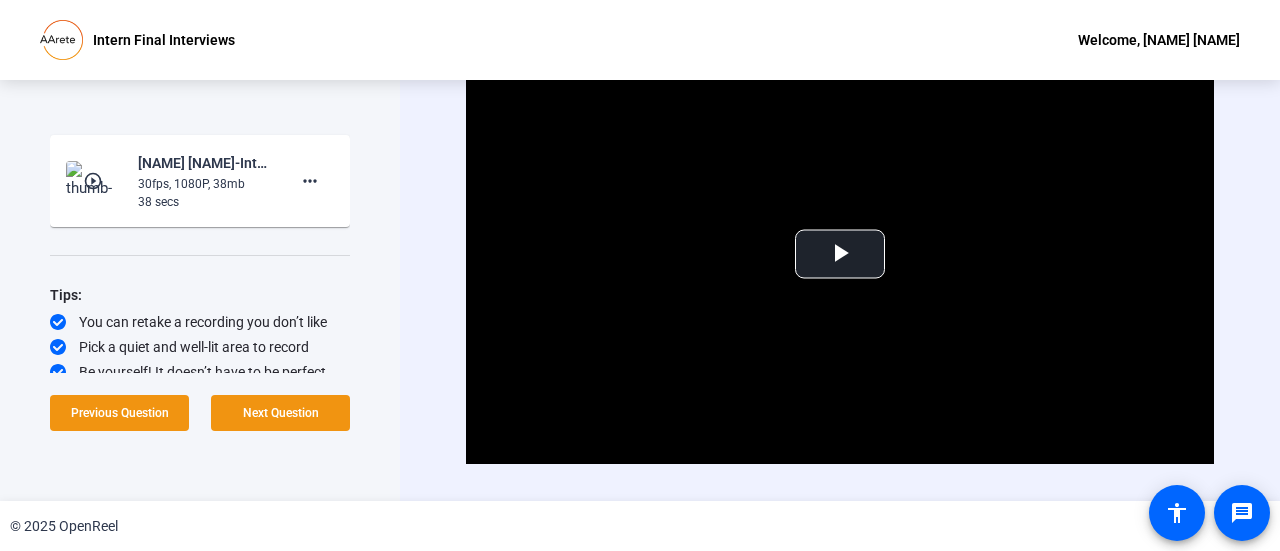 scroll, scrollTop: 245, scrollLeft: 0, axis: vertical 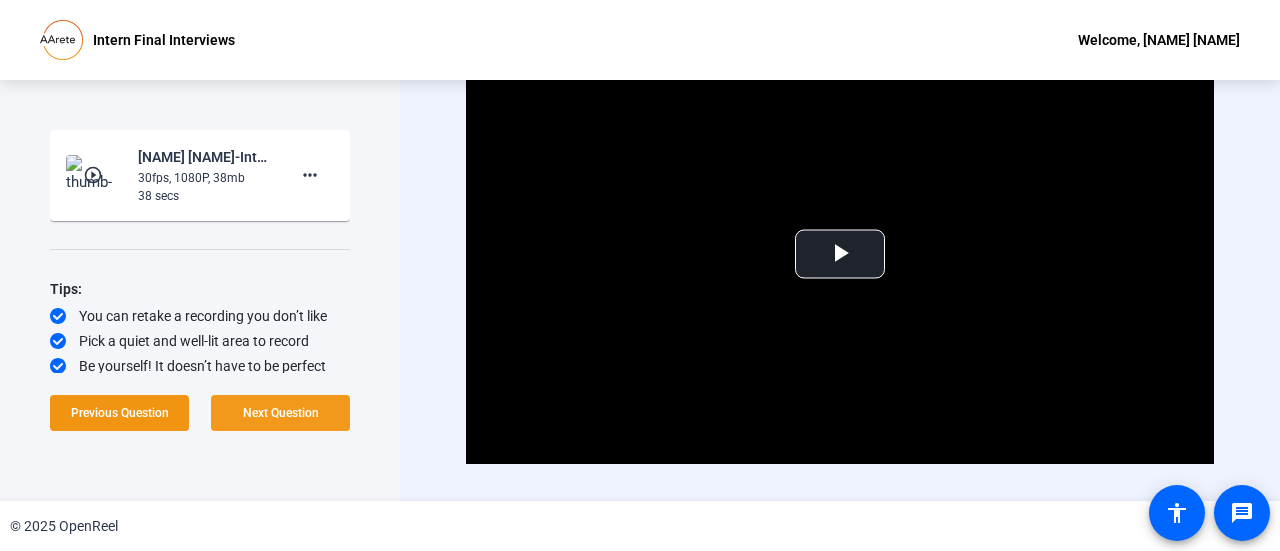 click on "Next Question" 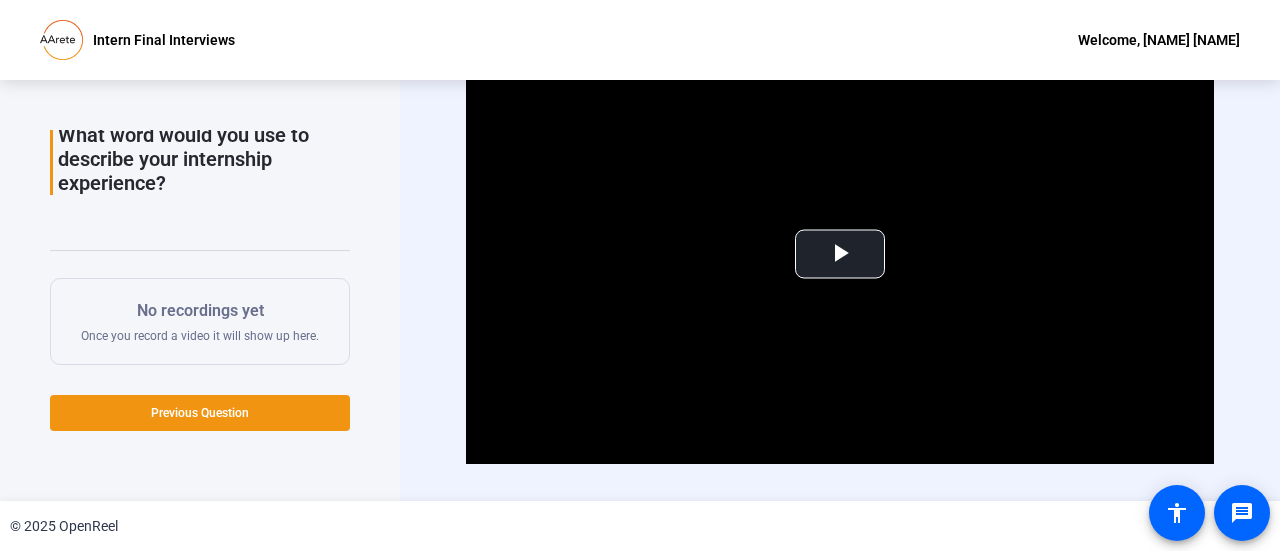 scroll, scrollTop: 0, scrollLeft: 0, axis: both 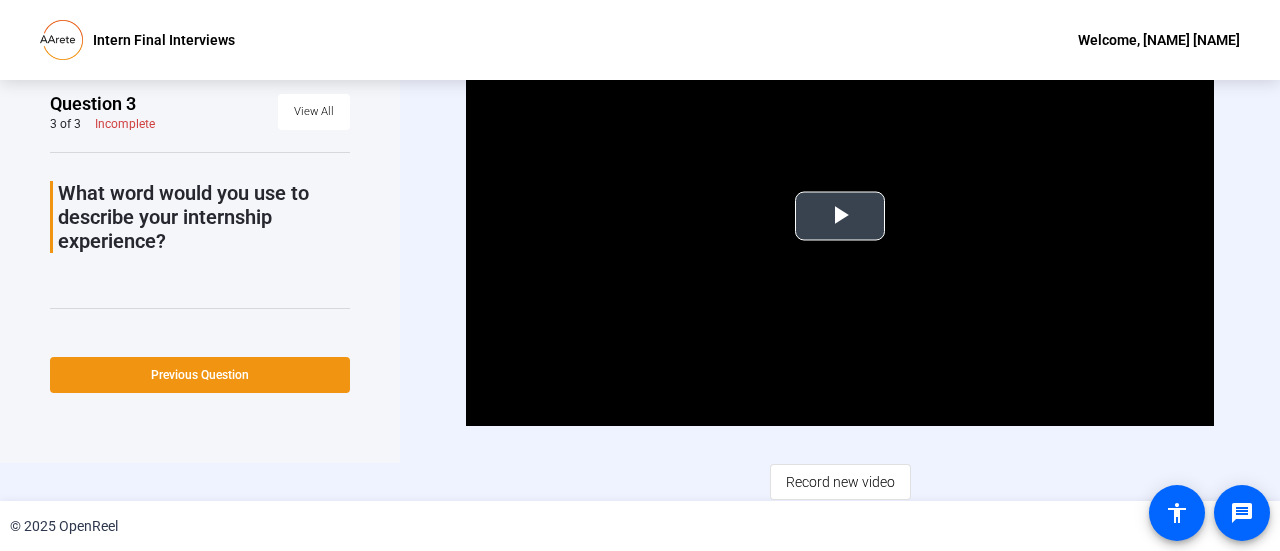 click at bounding box center (840, 215) 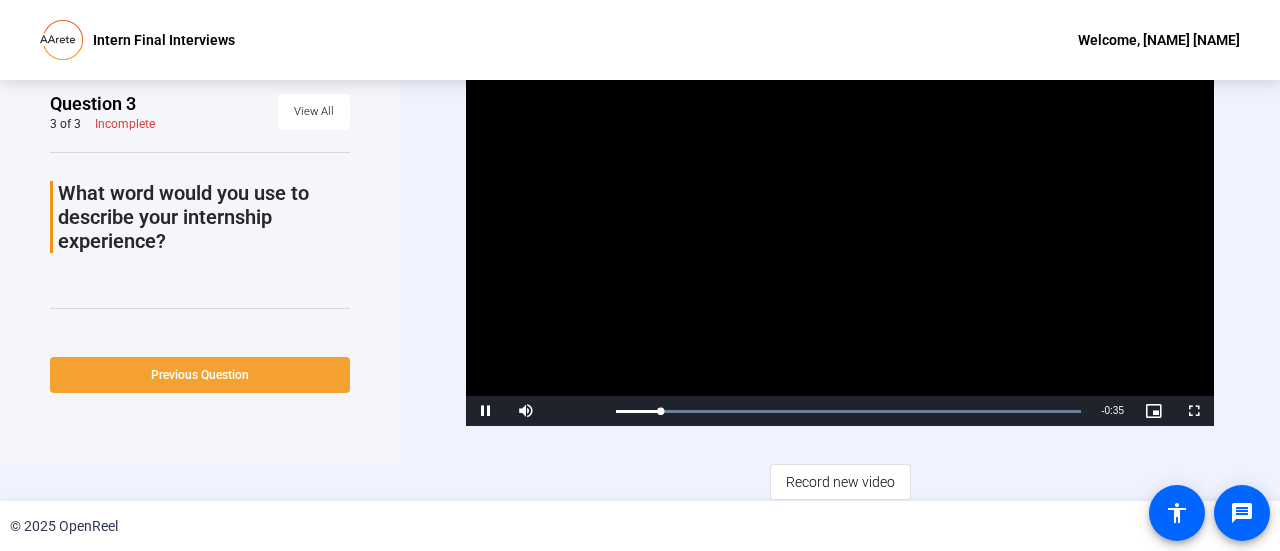 click 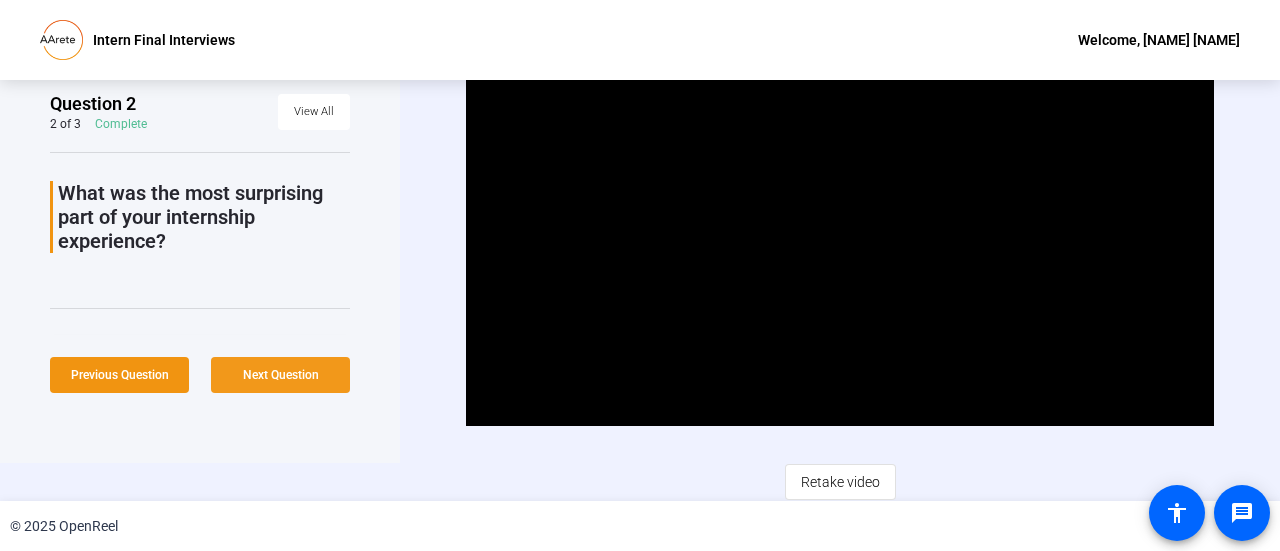 click on "Next Question" 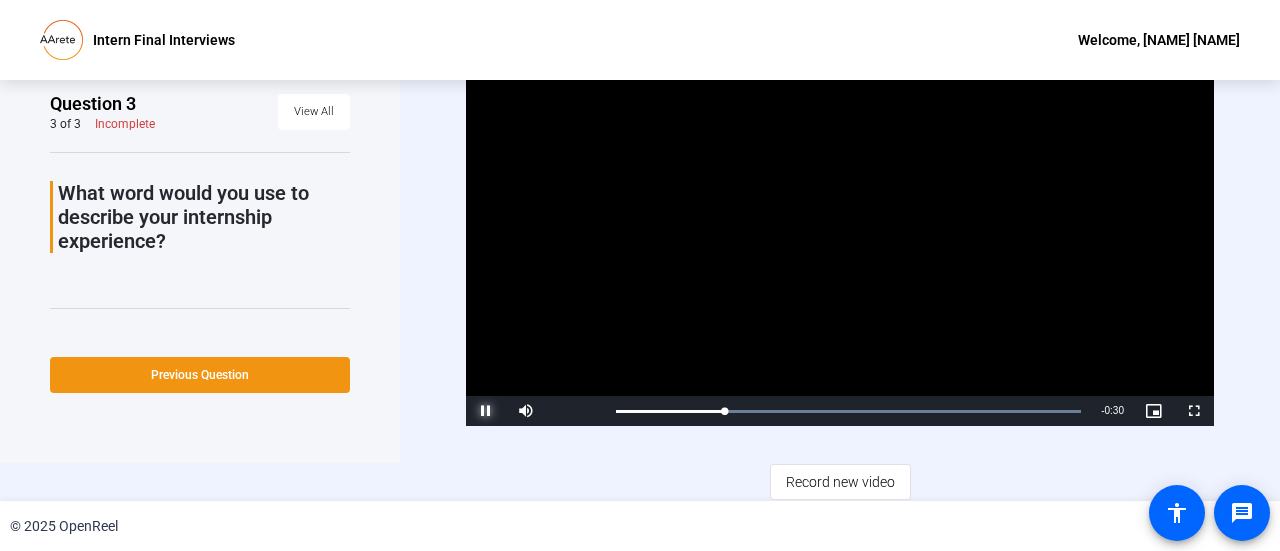 click at bounding box center (486, 411) 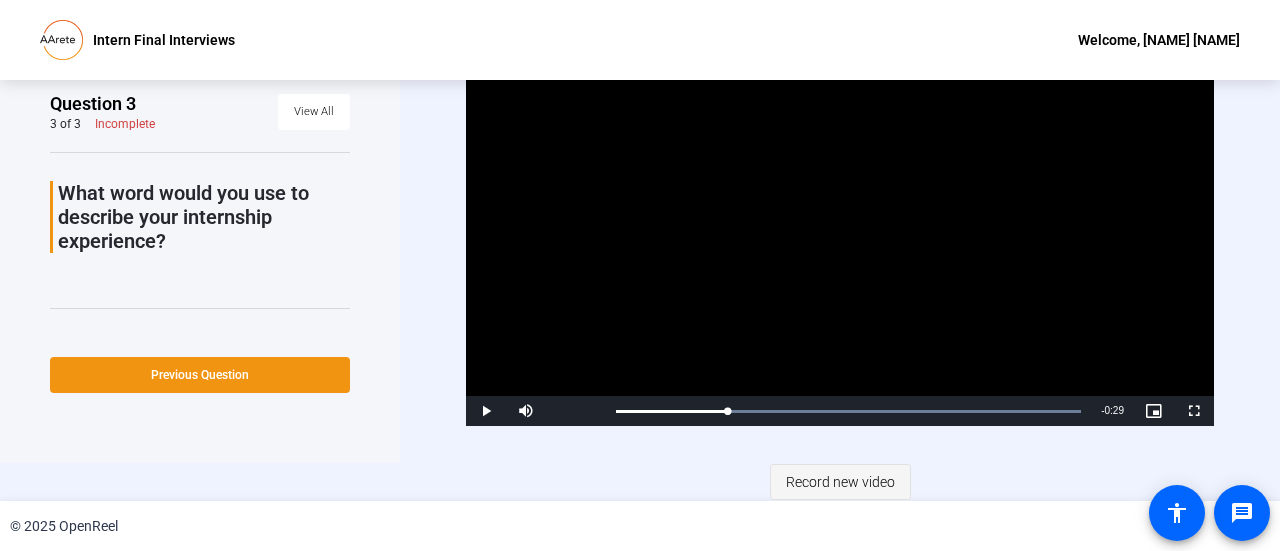 click on "Record new video" 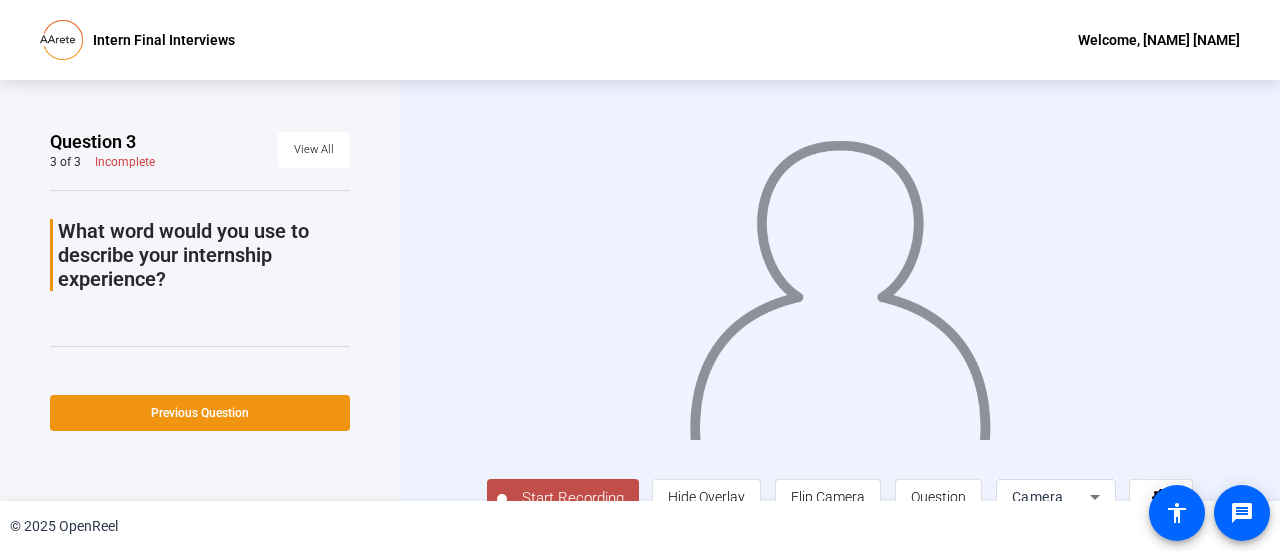 scroll, scrollTop: 44, scrollLeft: 0, axis: vertical 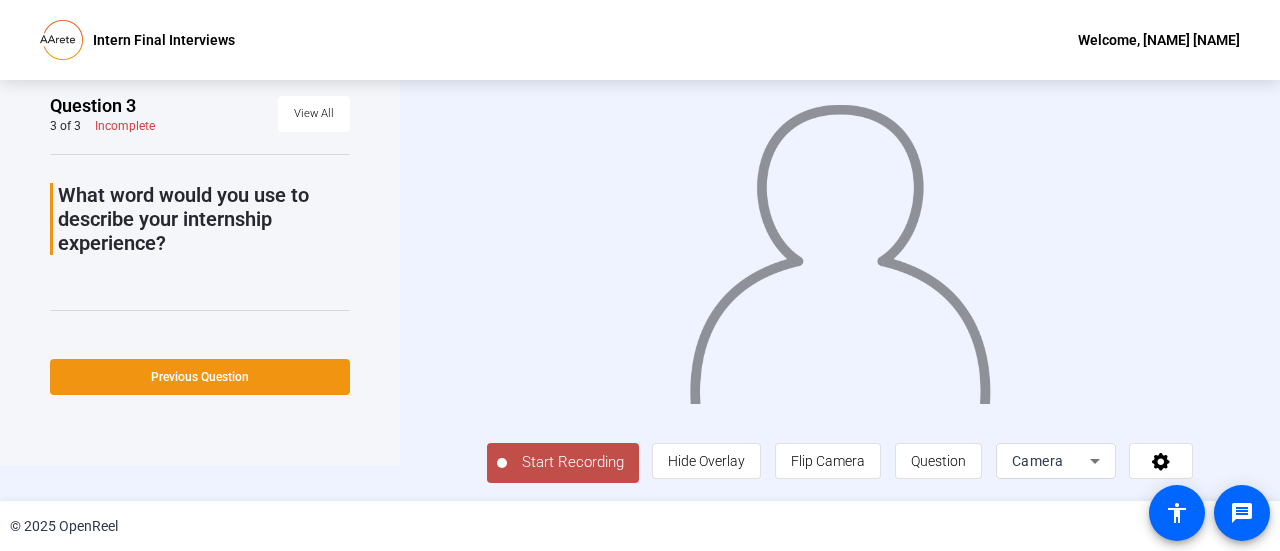 click on "Start Recording" 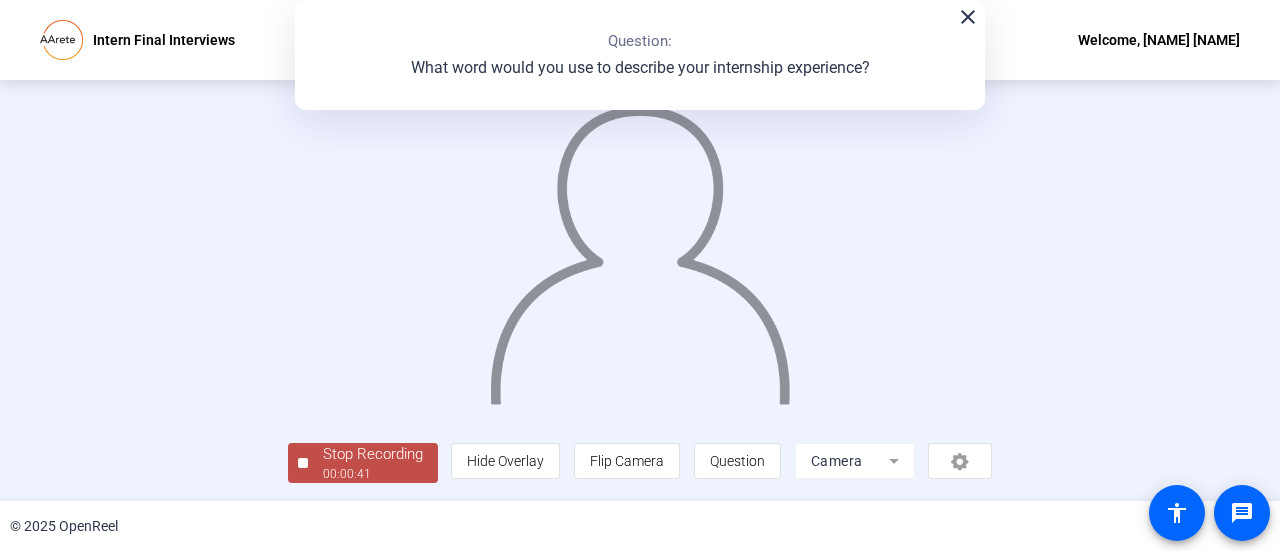 scroll, scrollTop: 140, scrollLeft: 0, axis: vertical 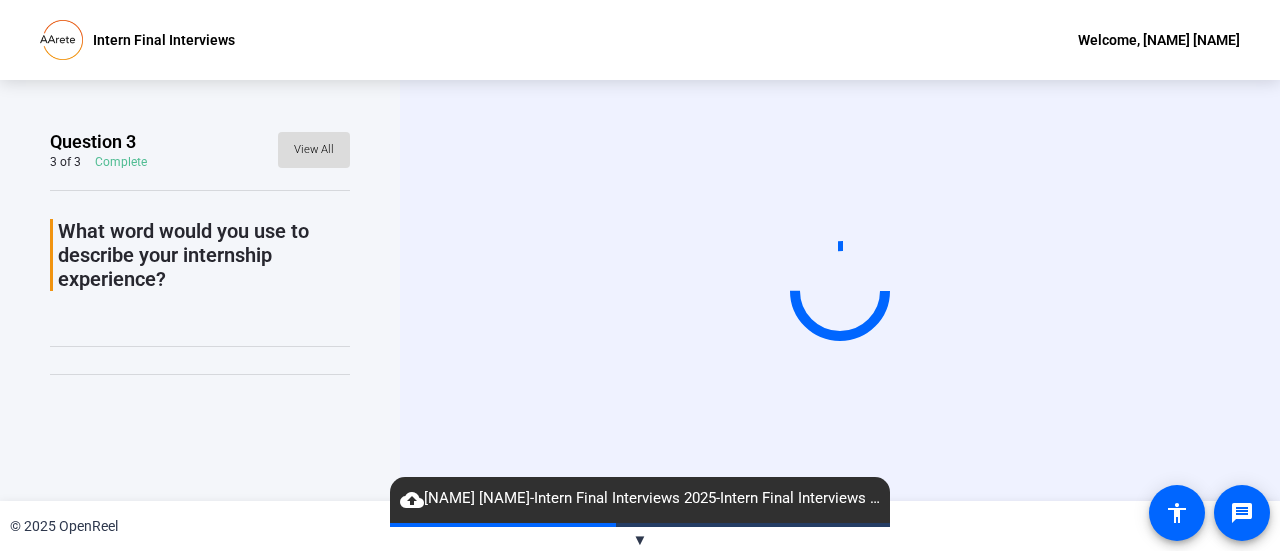 click on "View All" 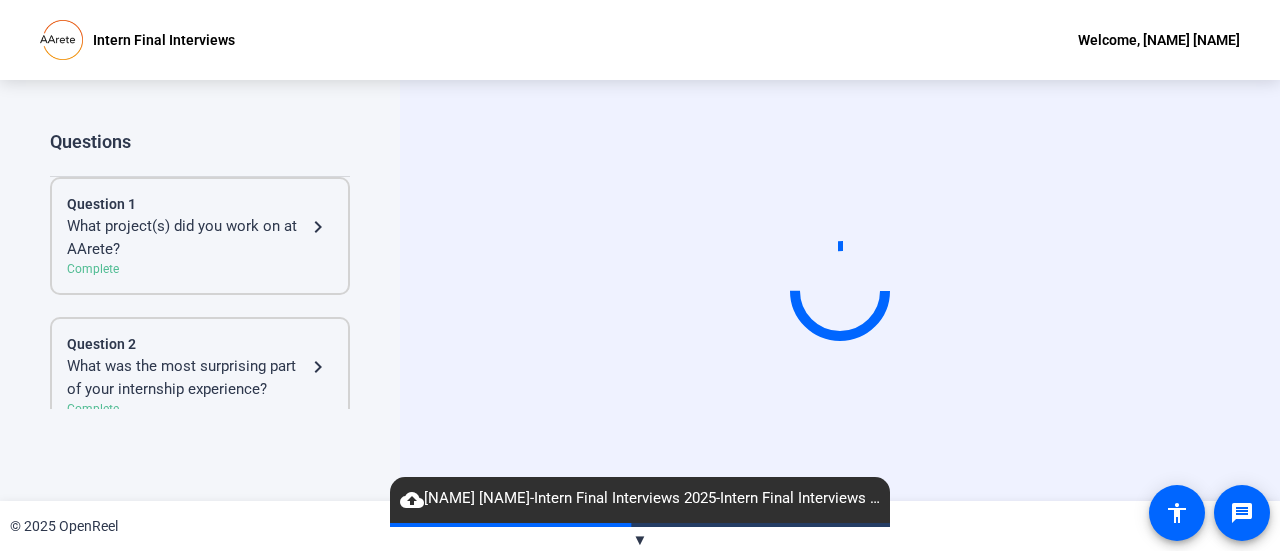 scroll, scrollTop: 188, scrollLeft: 0, axis: vertical 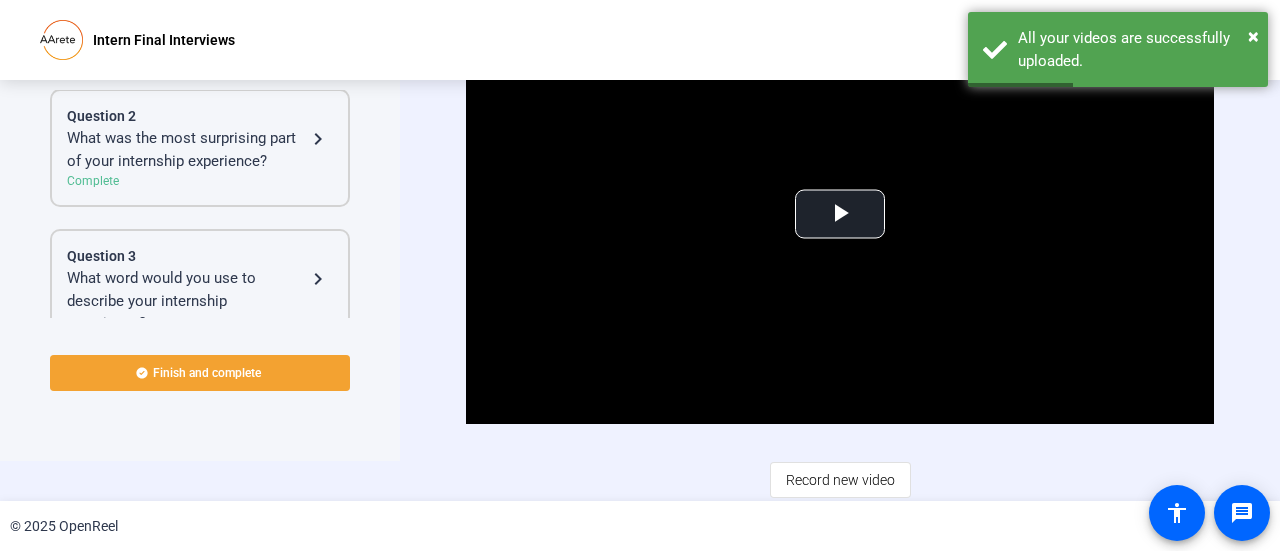 click on "Finish and complete" 